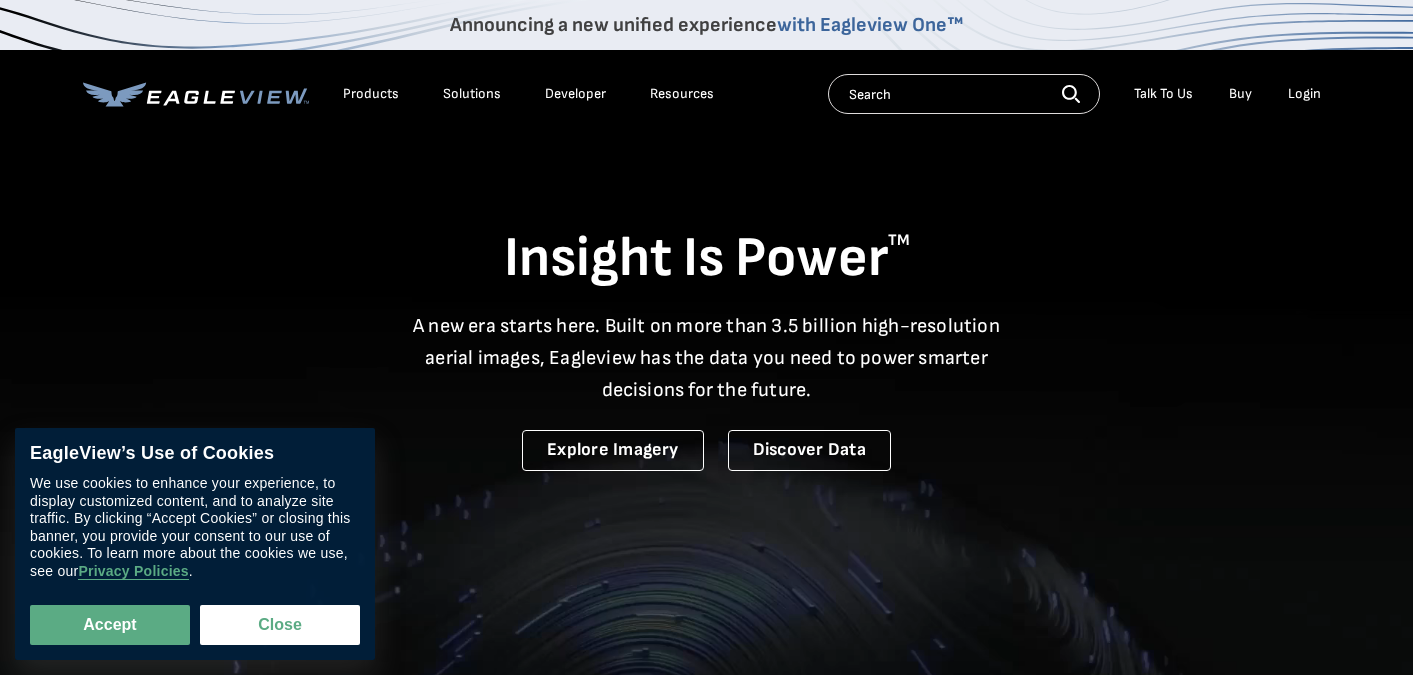 scroll, scrollTop: 0, scrollLeft: 0, axis: both 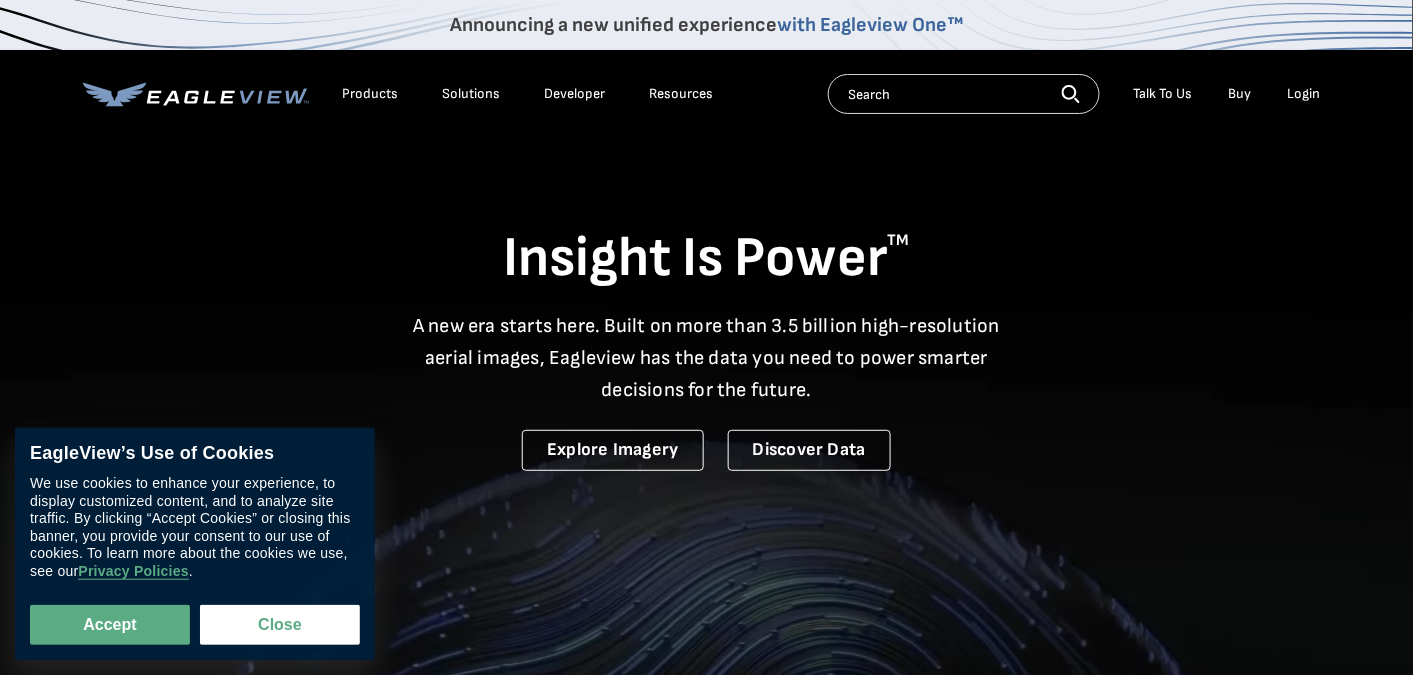 click on "Login" at bounding box center [1304, 94] 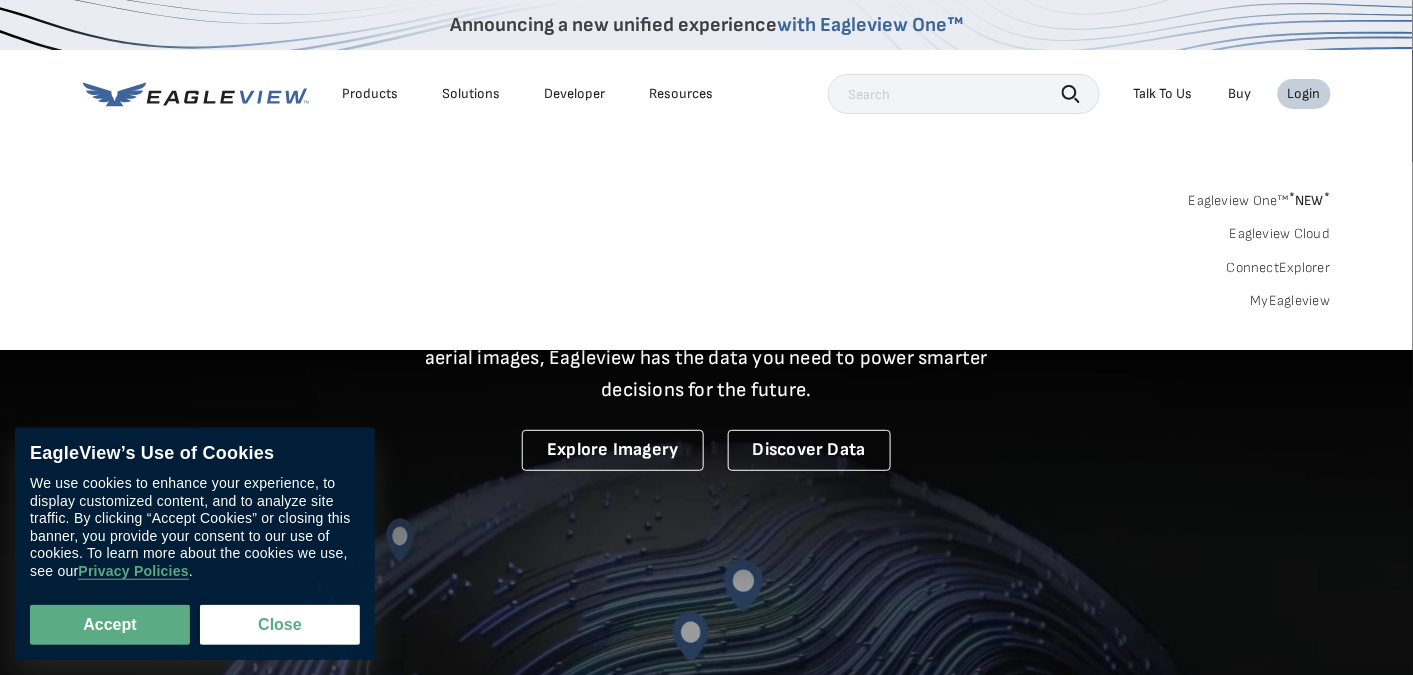 click on "MyEagleview" at bounding box center [1291, 301] 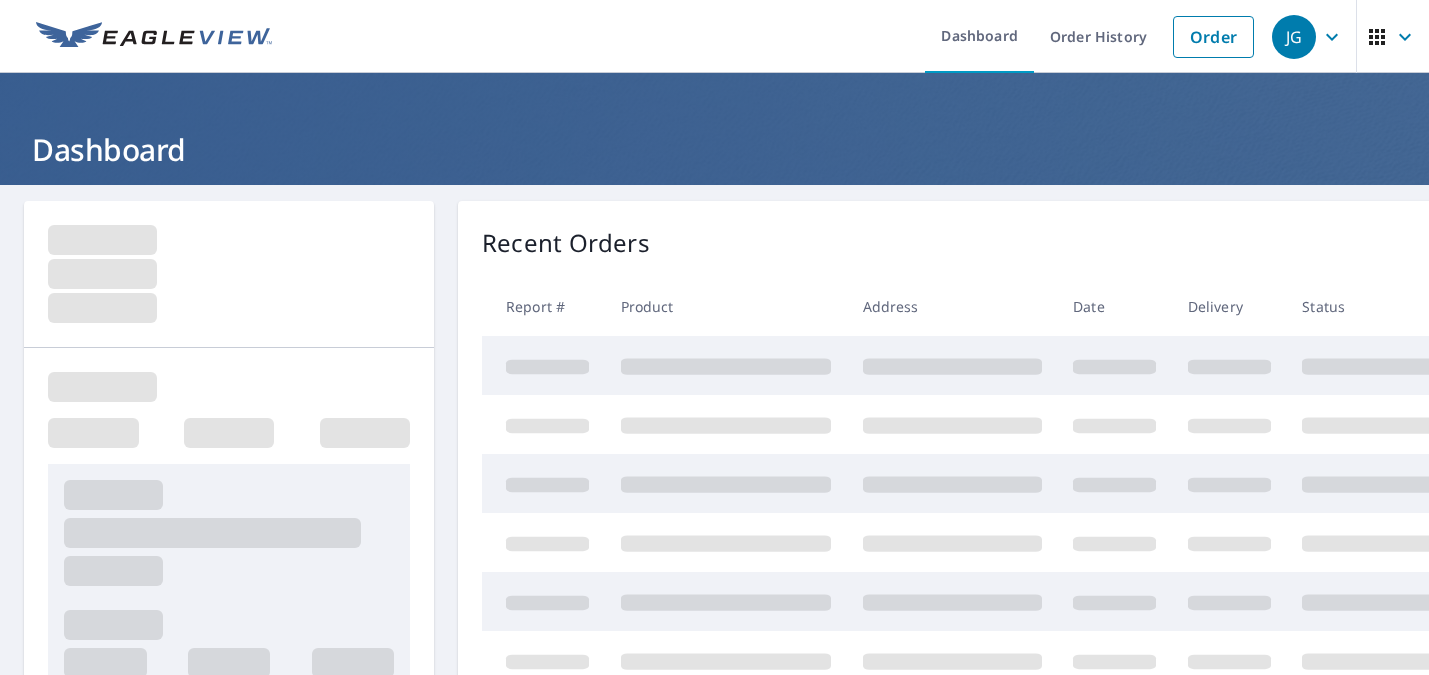 scroll, scrollTop: 0, scrollLeft: 0, axis: both 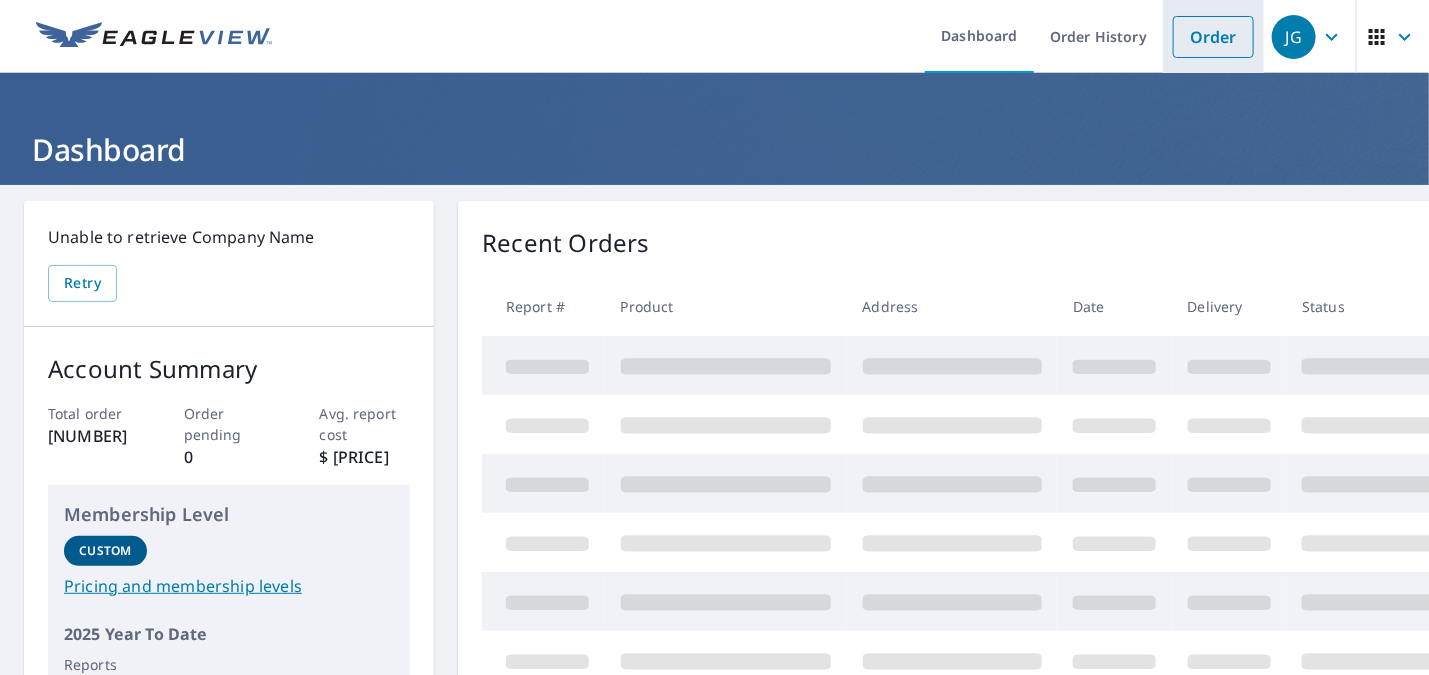 click on "Order" at bounding box center [1213, 37] 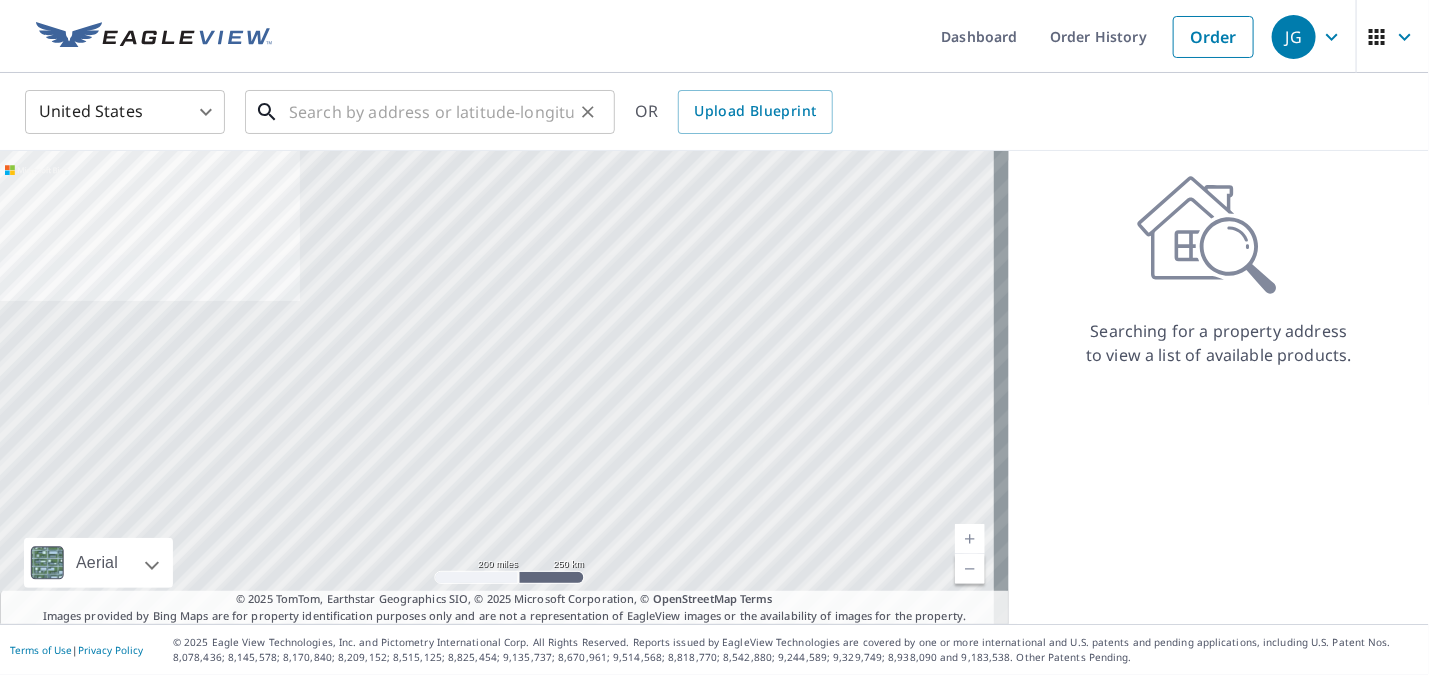 click at bounding box center [431, 112] 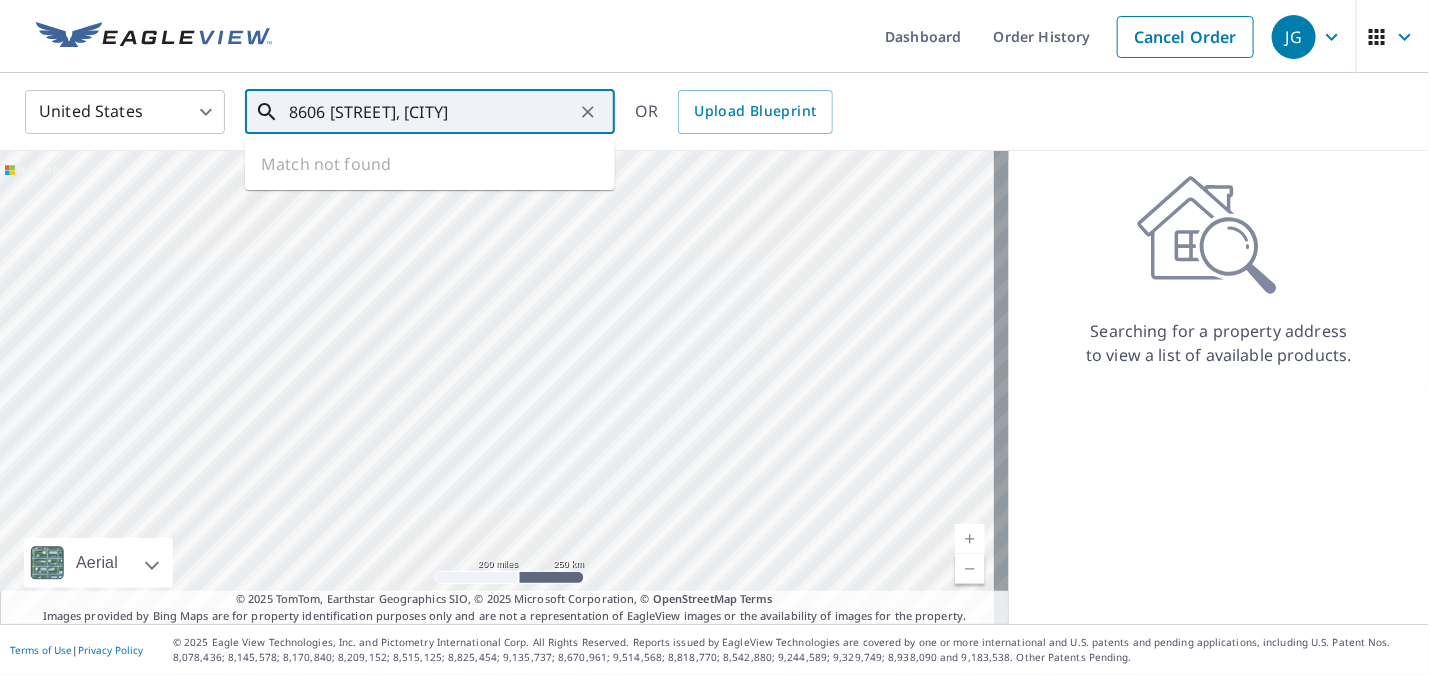 click on "8606 [STREET], [CITY]" at bounding box center (431, 112) 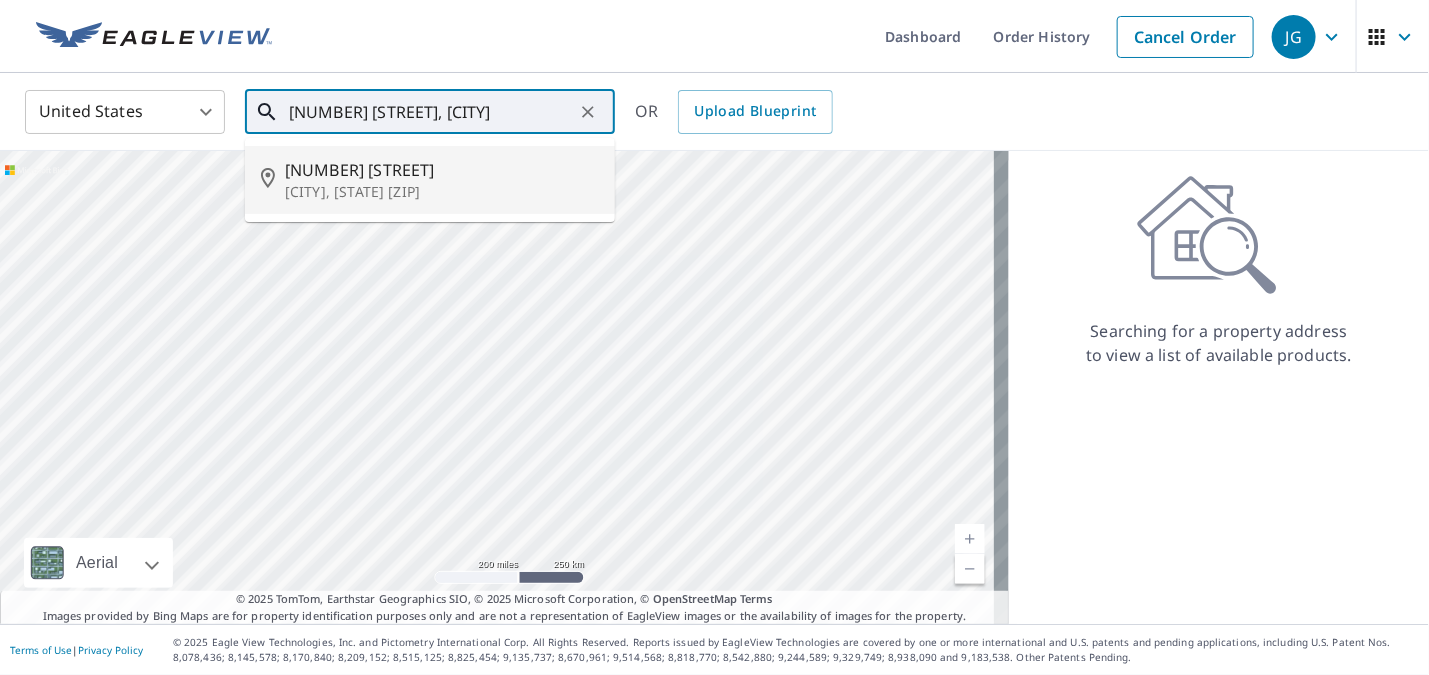 click on "[NUMBER] [STREET]" at bounding box center (442, 170) 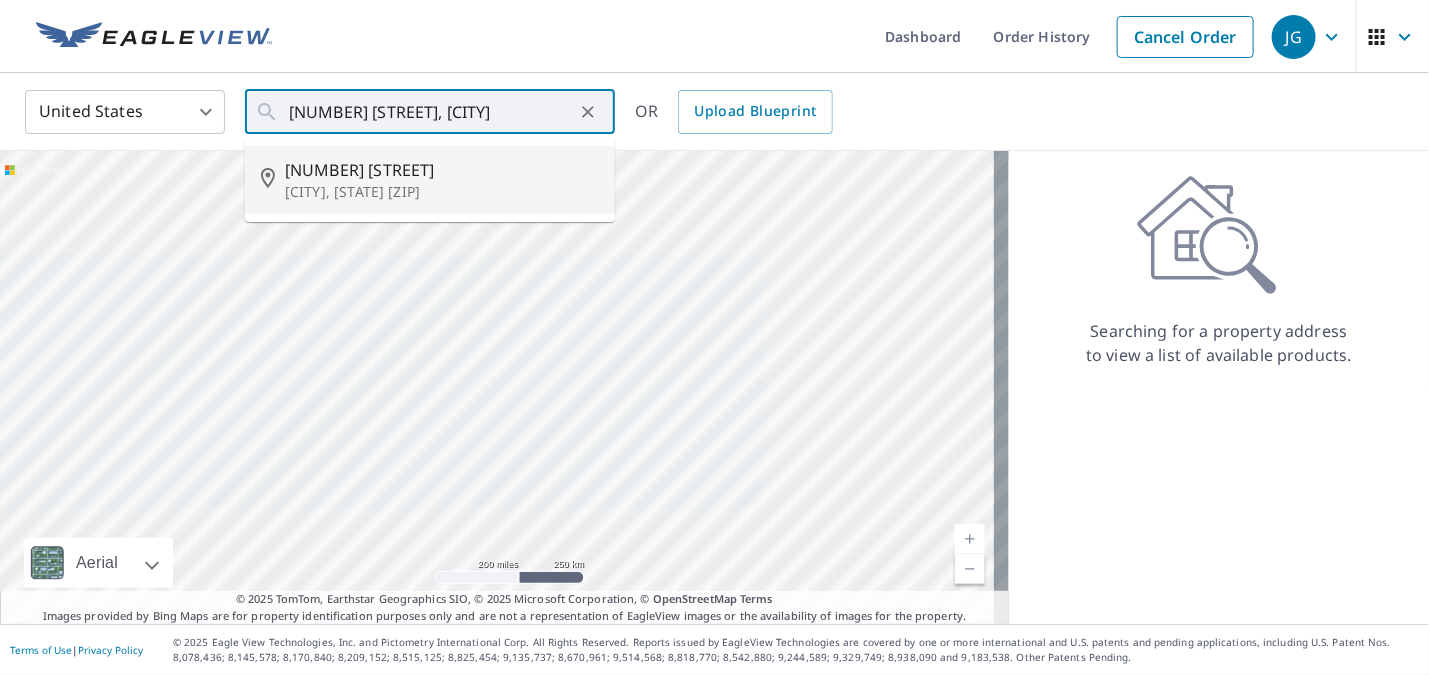 type on "[NUMBER] [STREET] [CITY] [ZIP]" 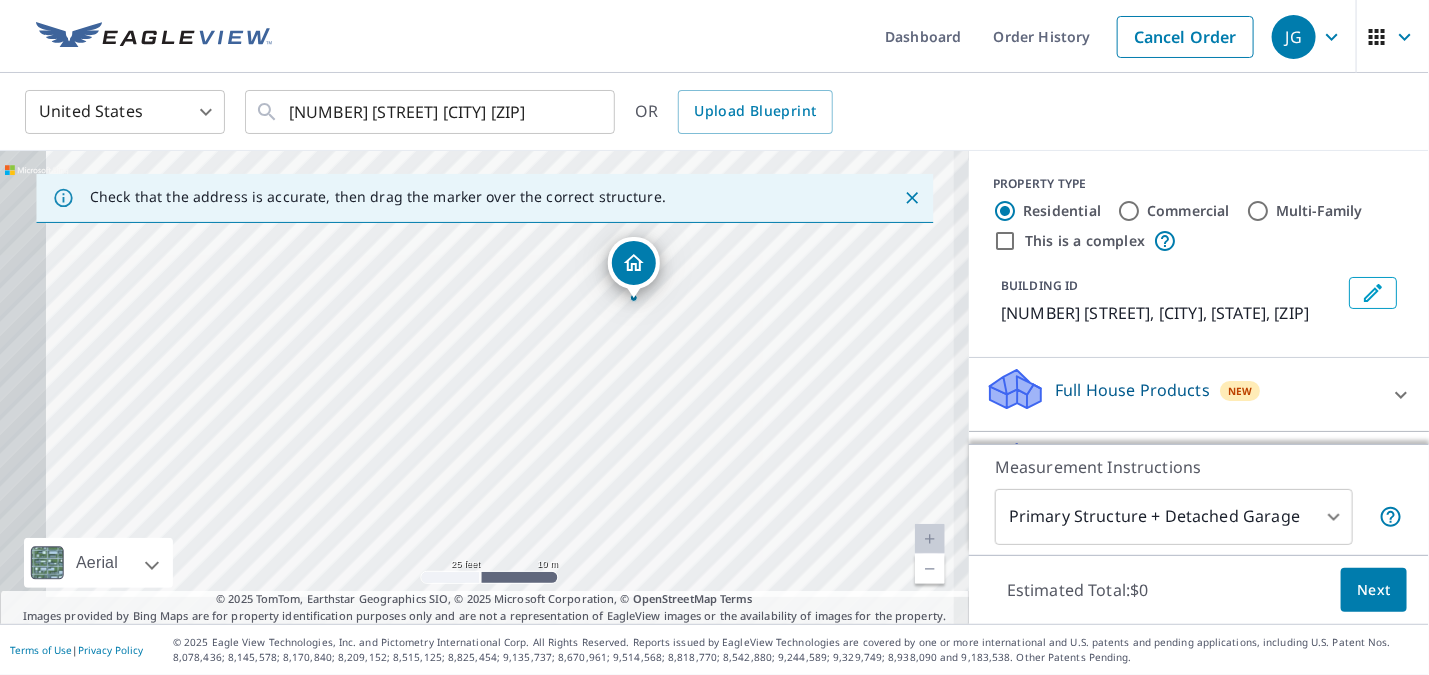 drag, startPoint x: 447, startPoint y: 483, endPoint x: 604, endPoint y: 397, distance: 179.01117 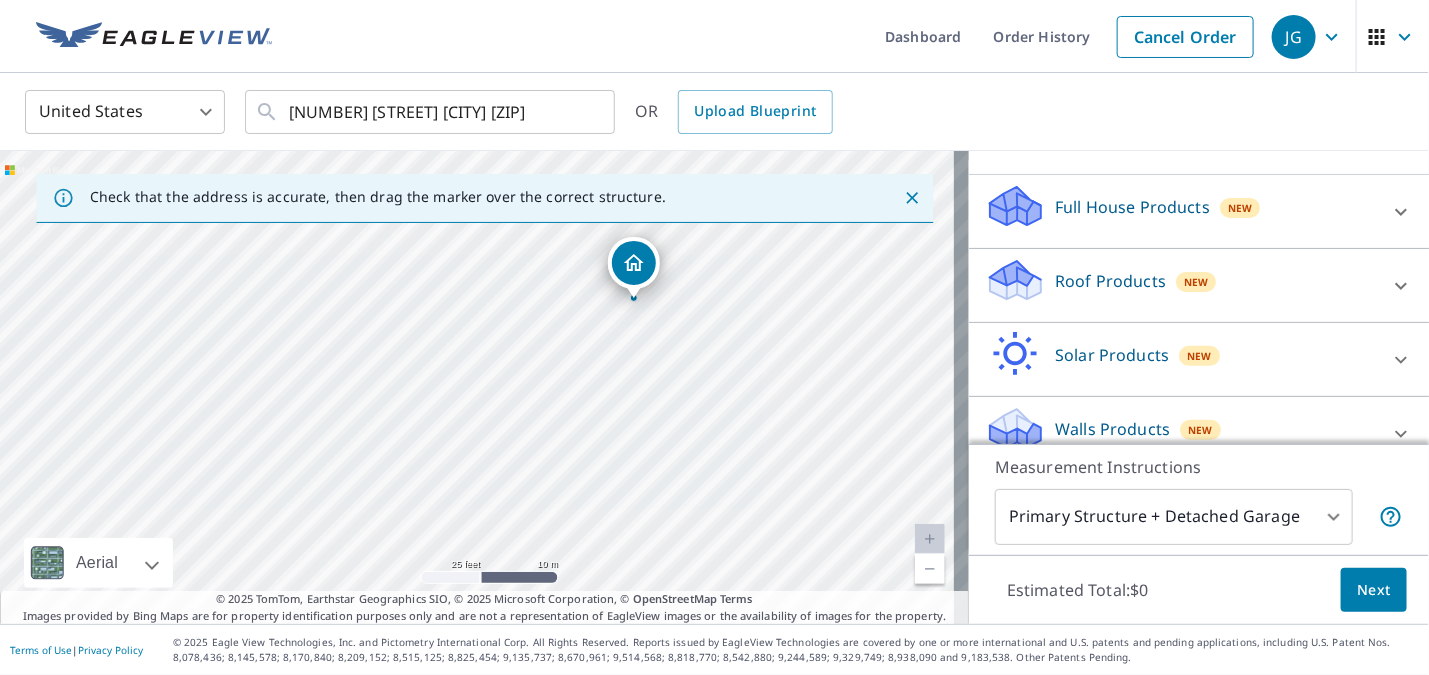 scroll, scrollTop: 209, scrollLeft: 0, axis: vertical 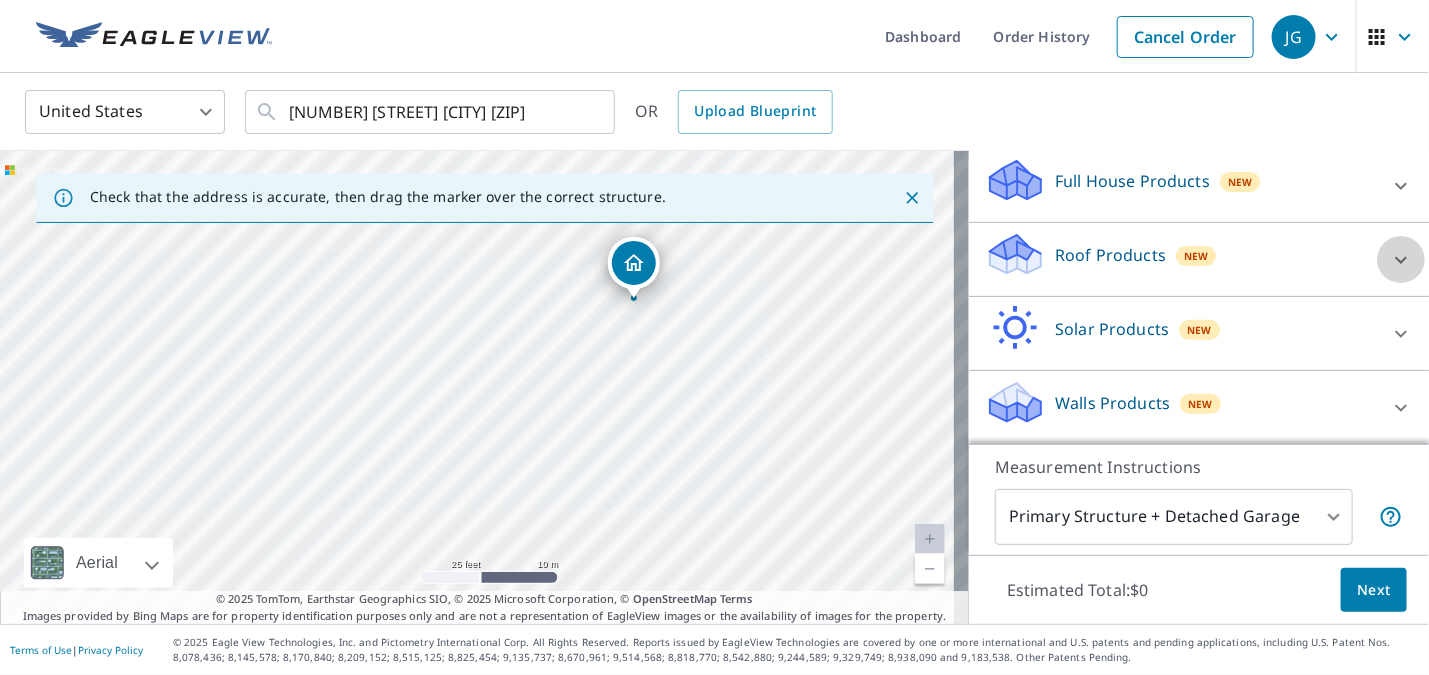 click at bounding box center [1401, 260] 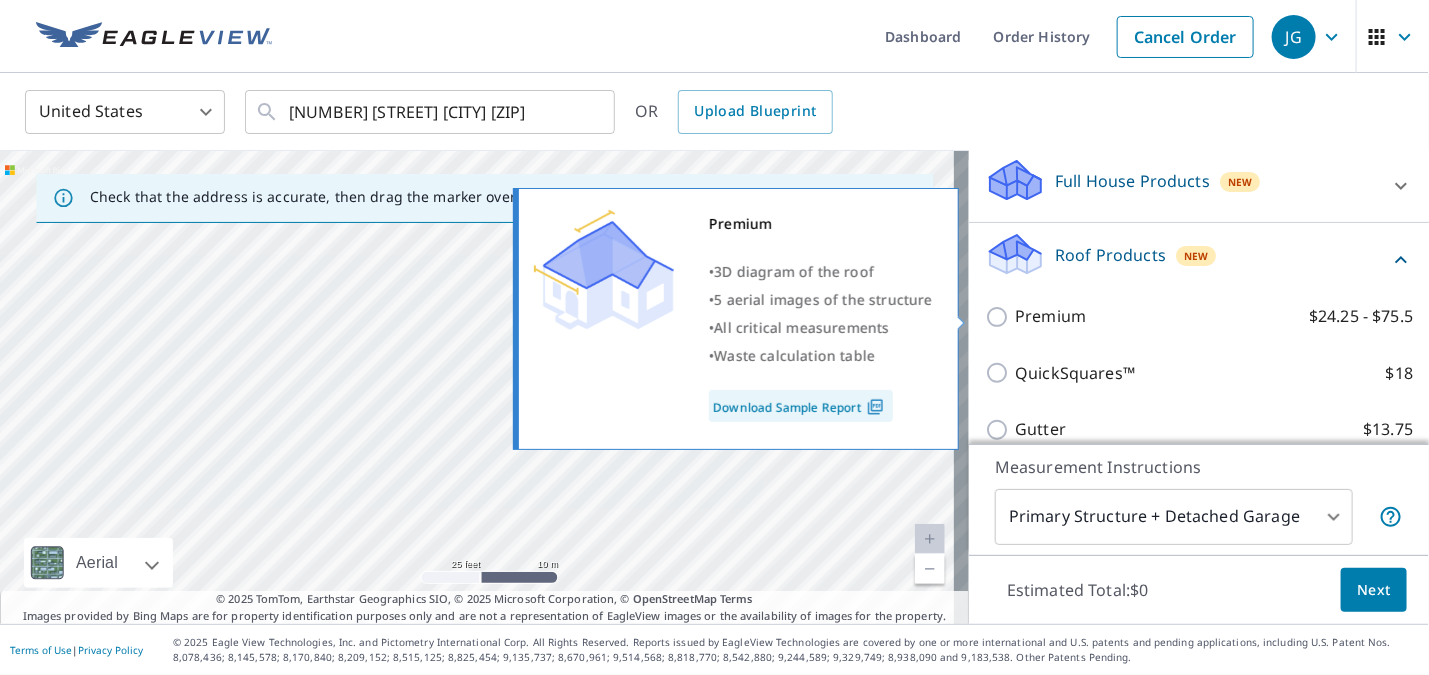 click on "Premium $24.25 - $75.5" at bounding box center (1000, 317) 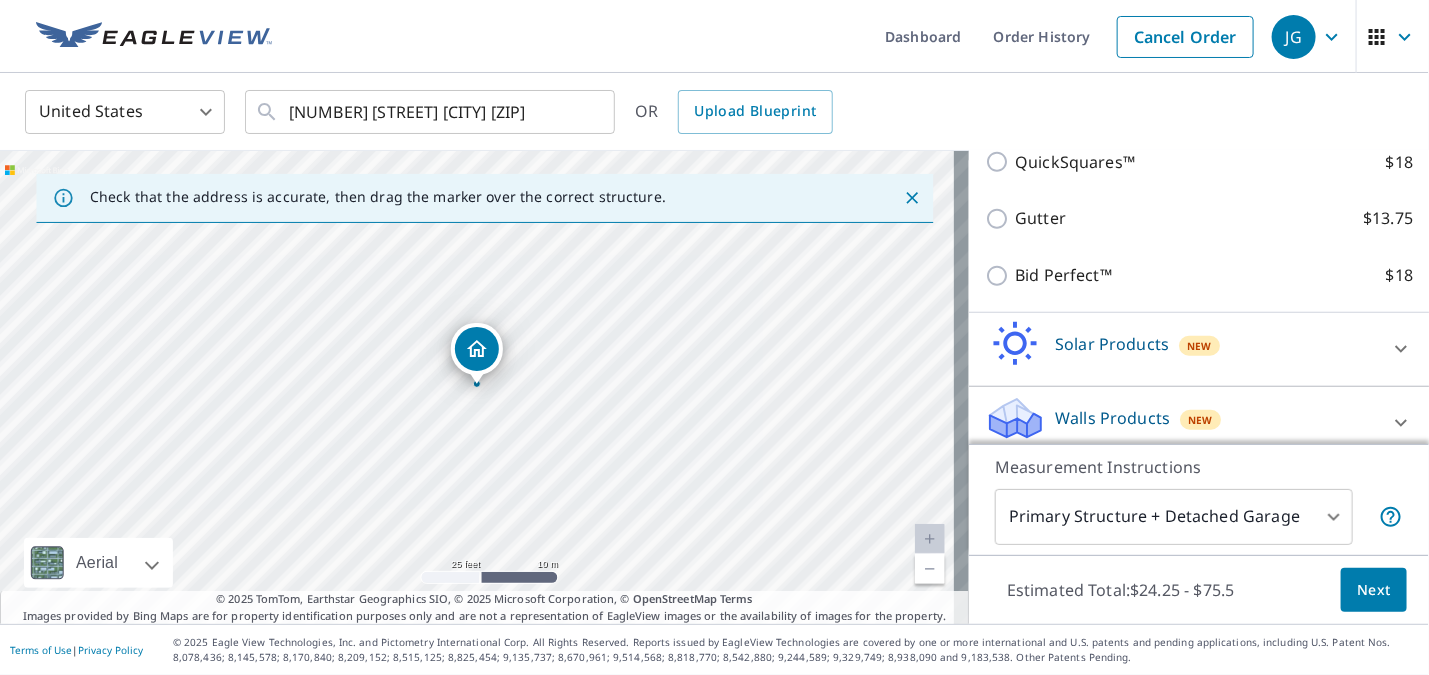 scroll, scrollTop: 500, scrollLeft: 0, axis: vertical 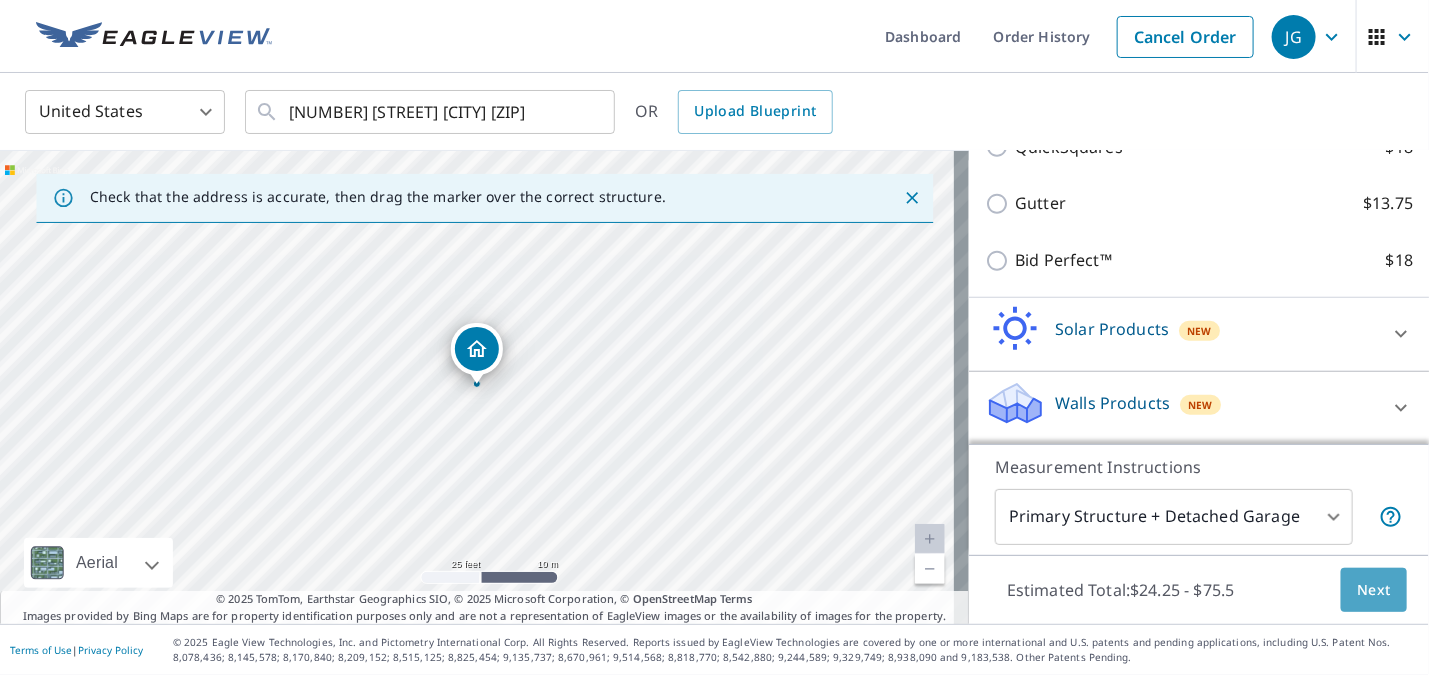 click on "Next" at bounding box center (1374, 590) 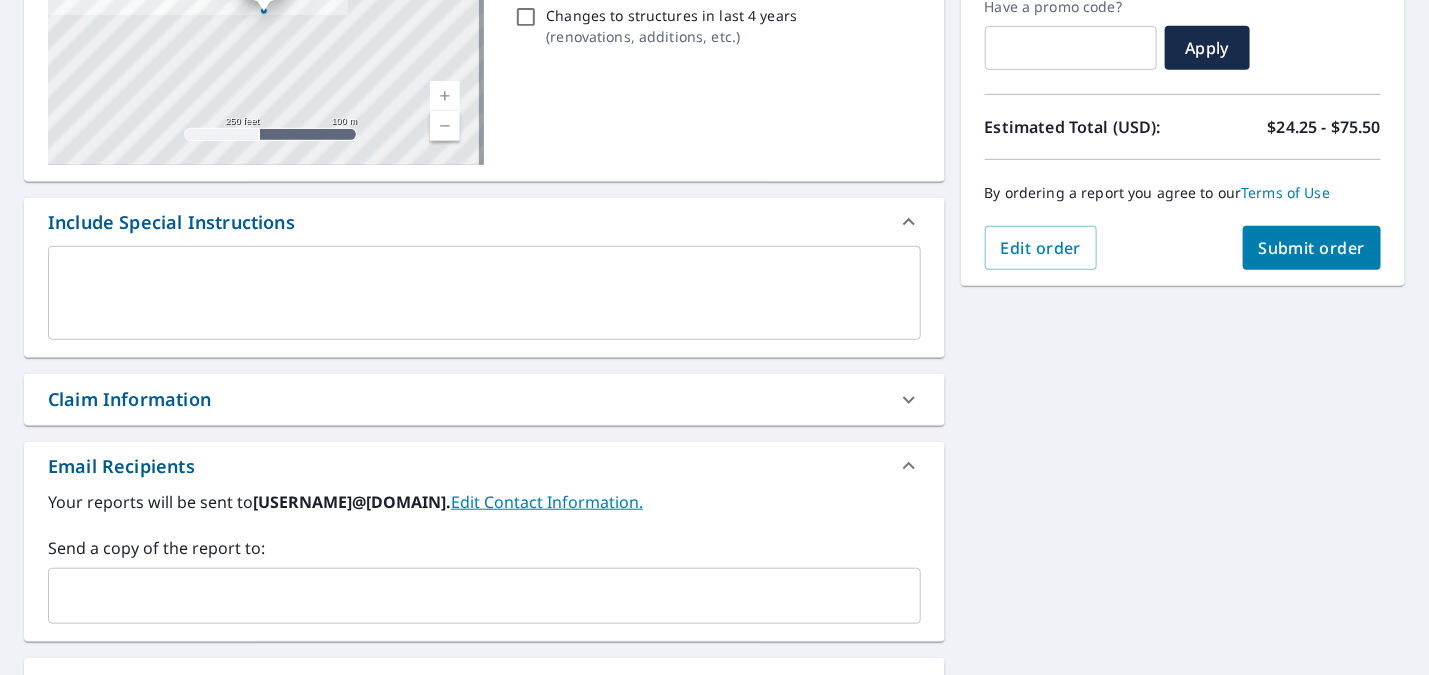 scroll, scrollTop: 365, scrollLeft: 0, axis: vertical 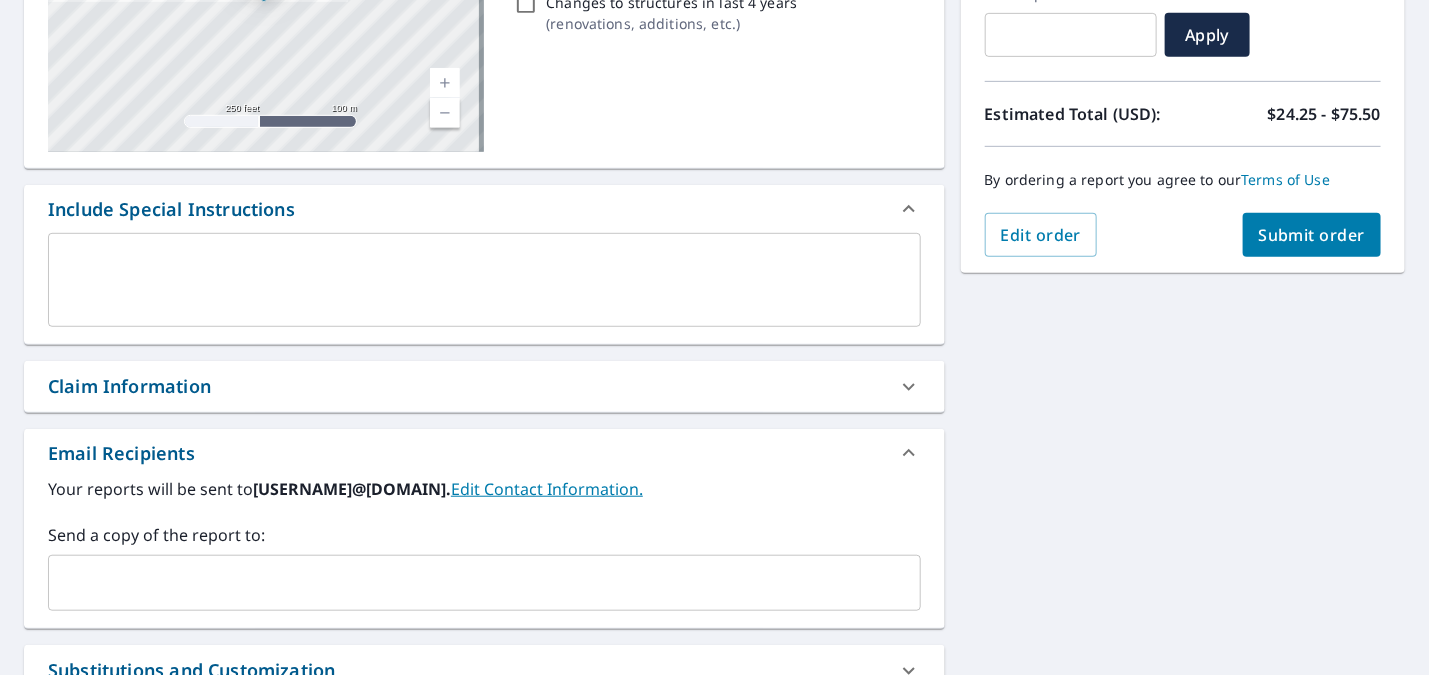 click at bounding box center [484, 280] 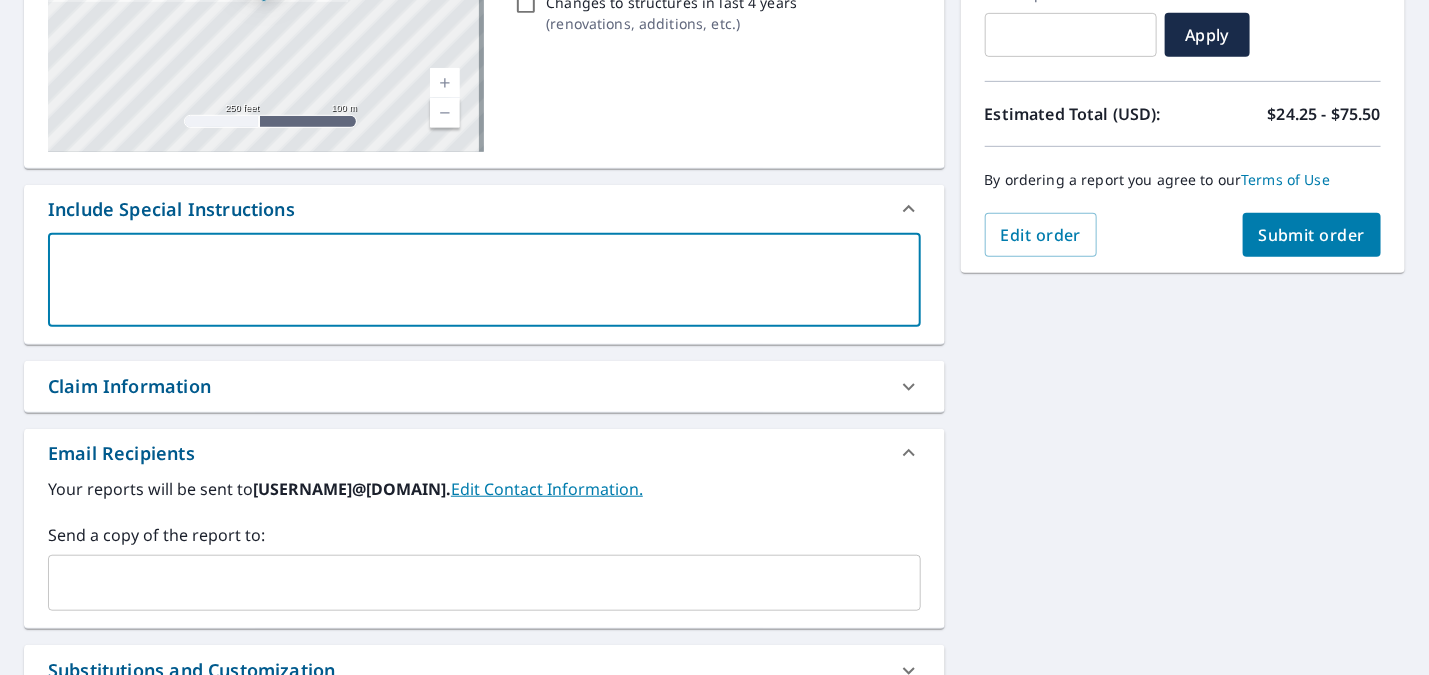type on "a" 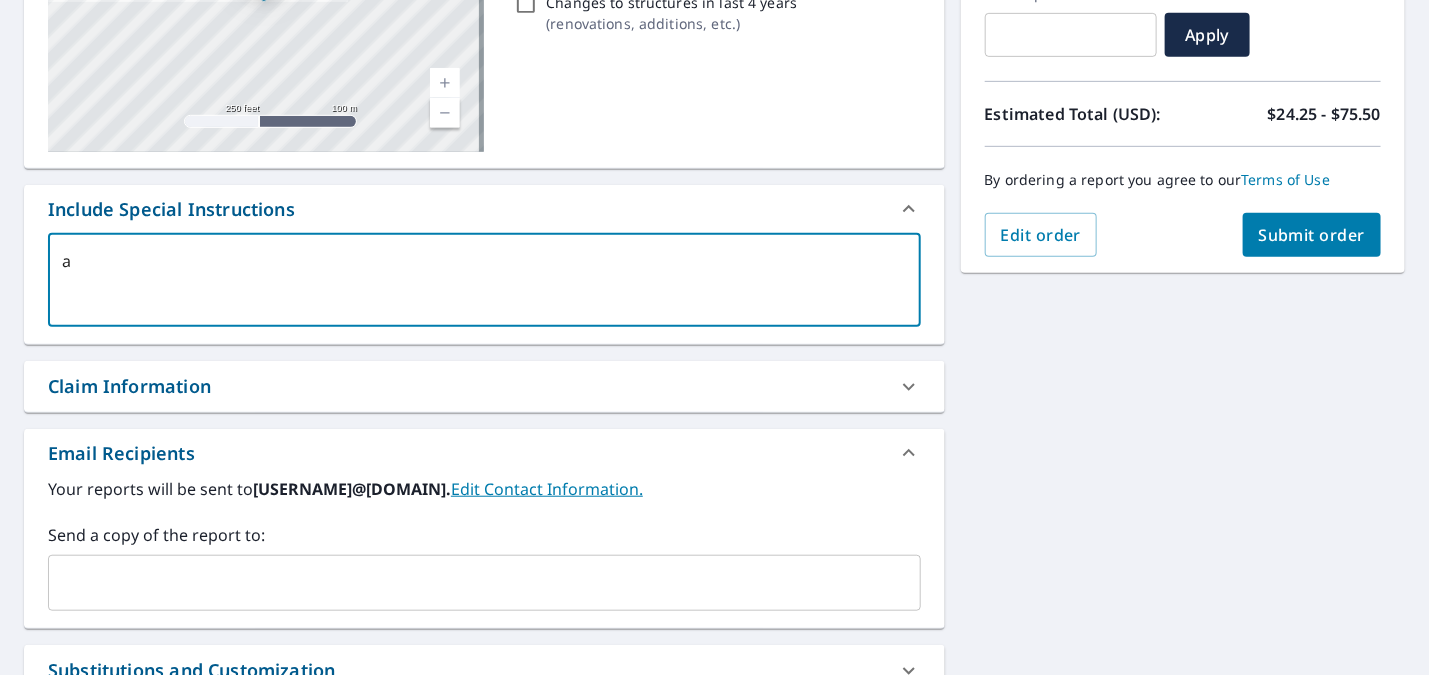 type on "an" 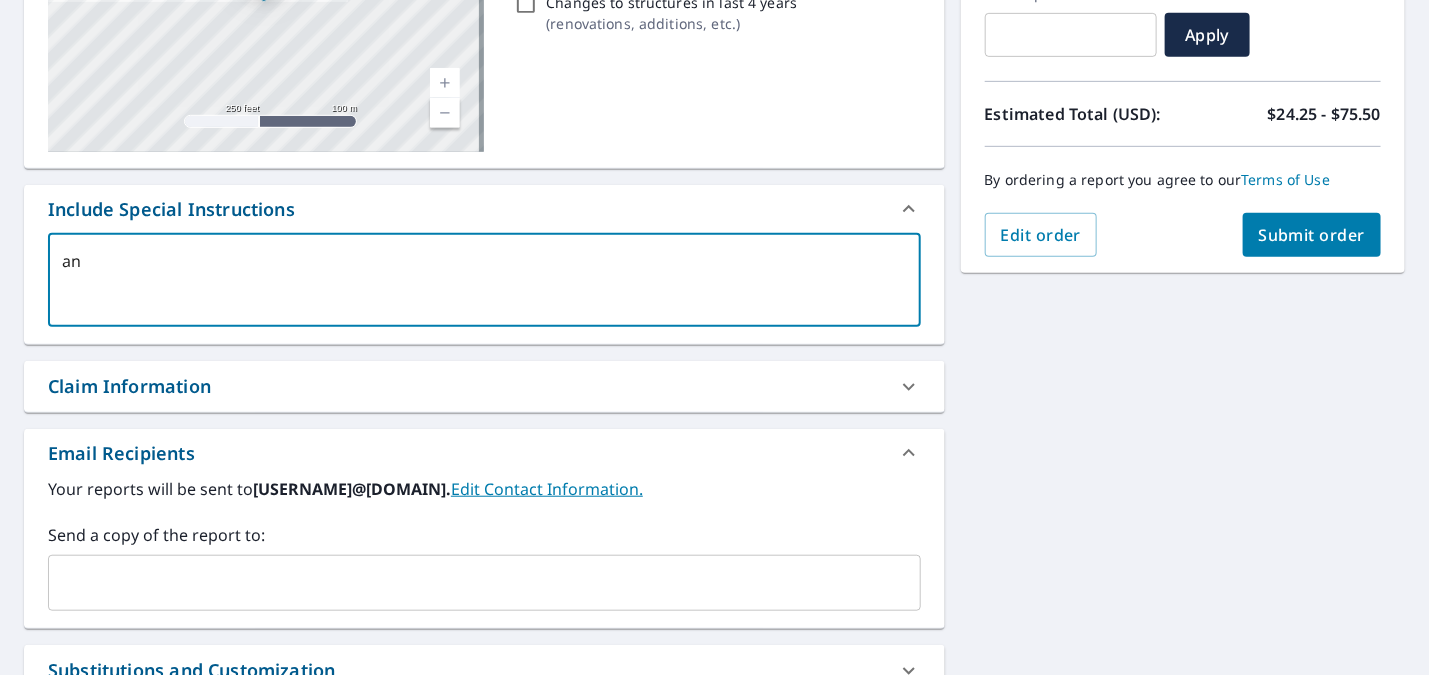 type on "a" 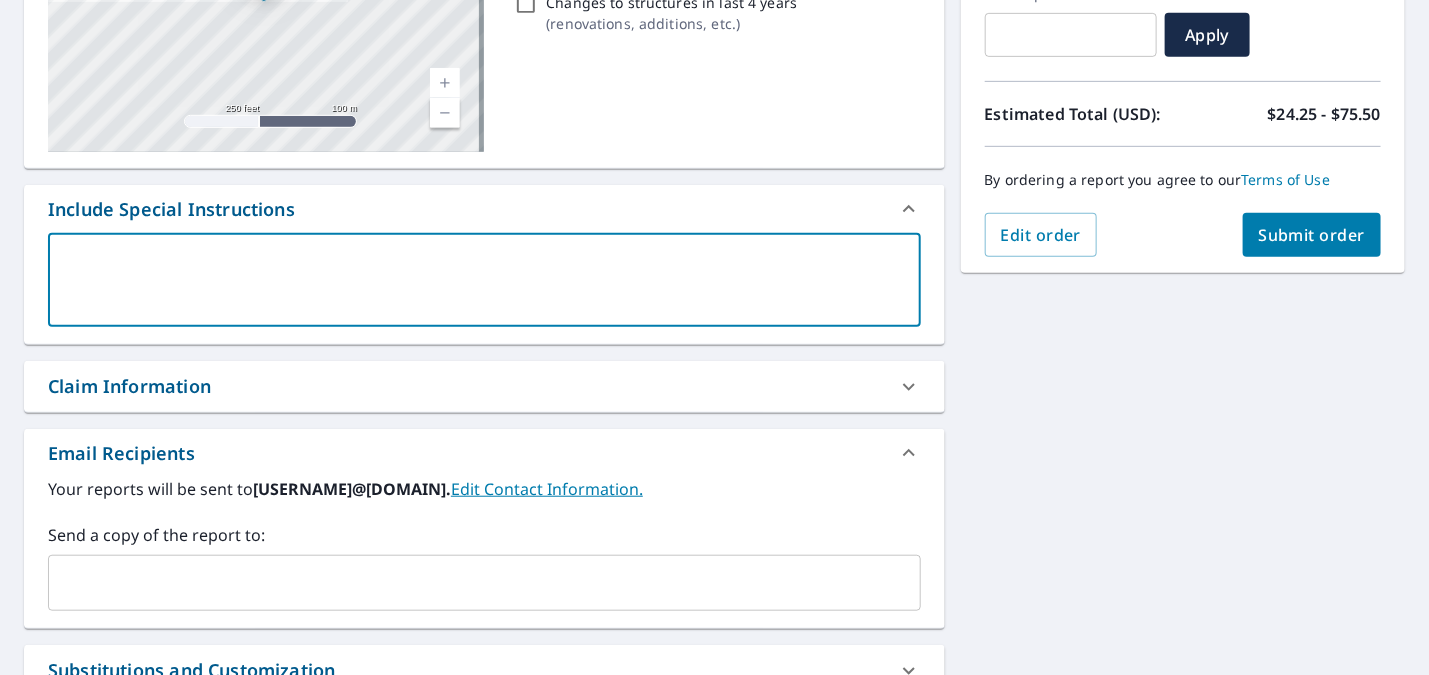type on "a" 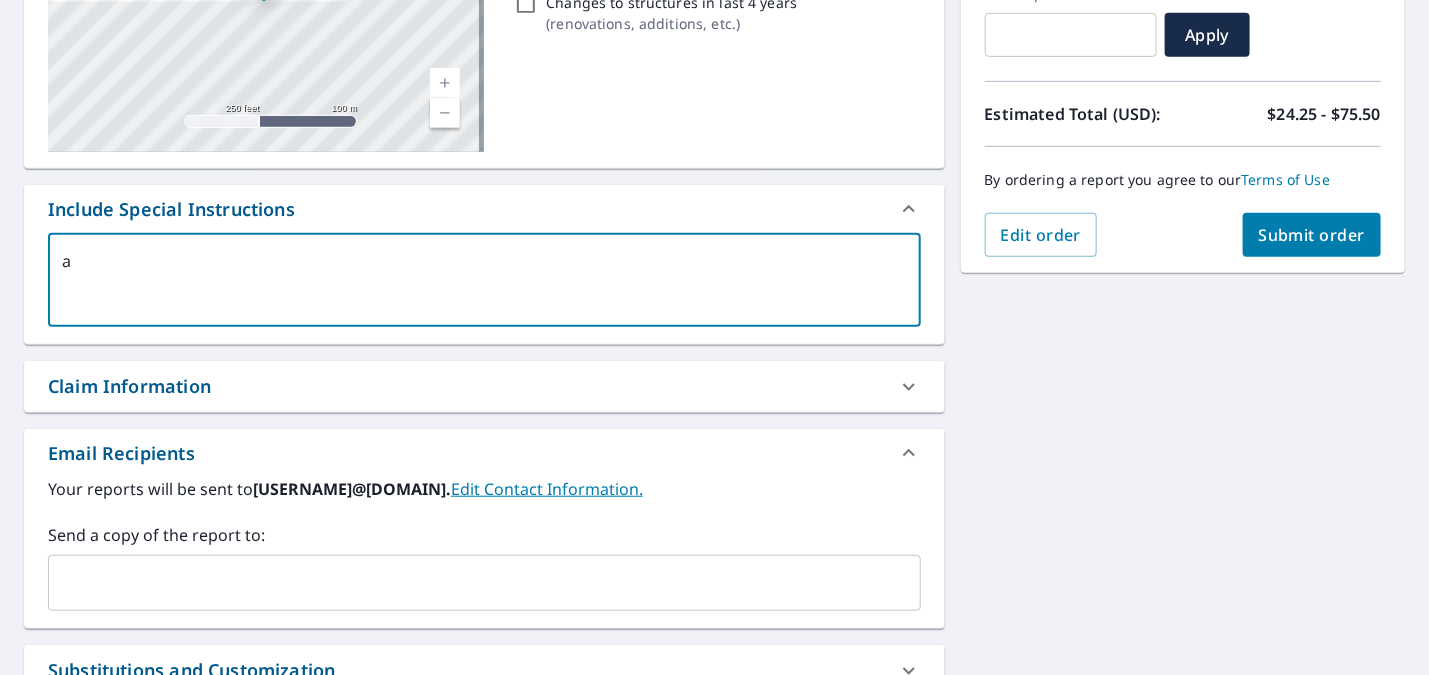 type on "an" 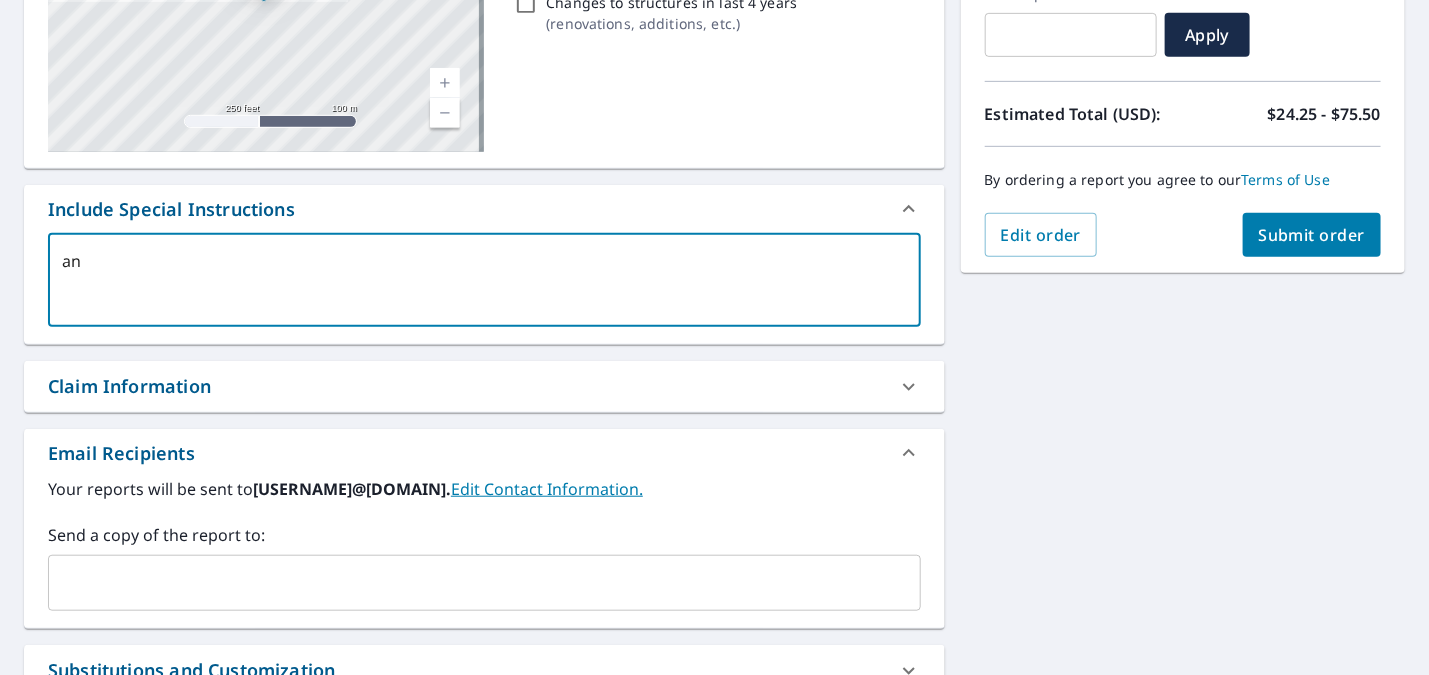 type on "x" 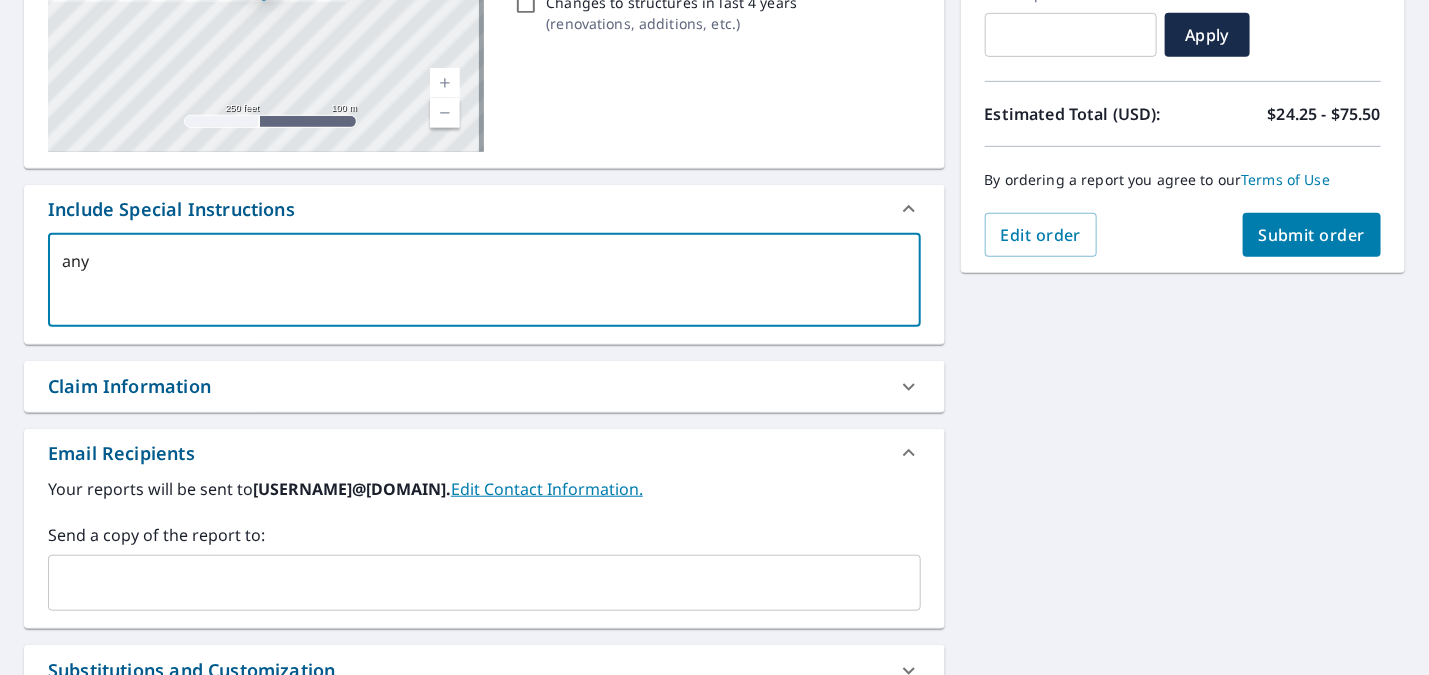 type on "any" 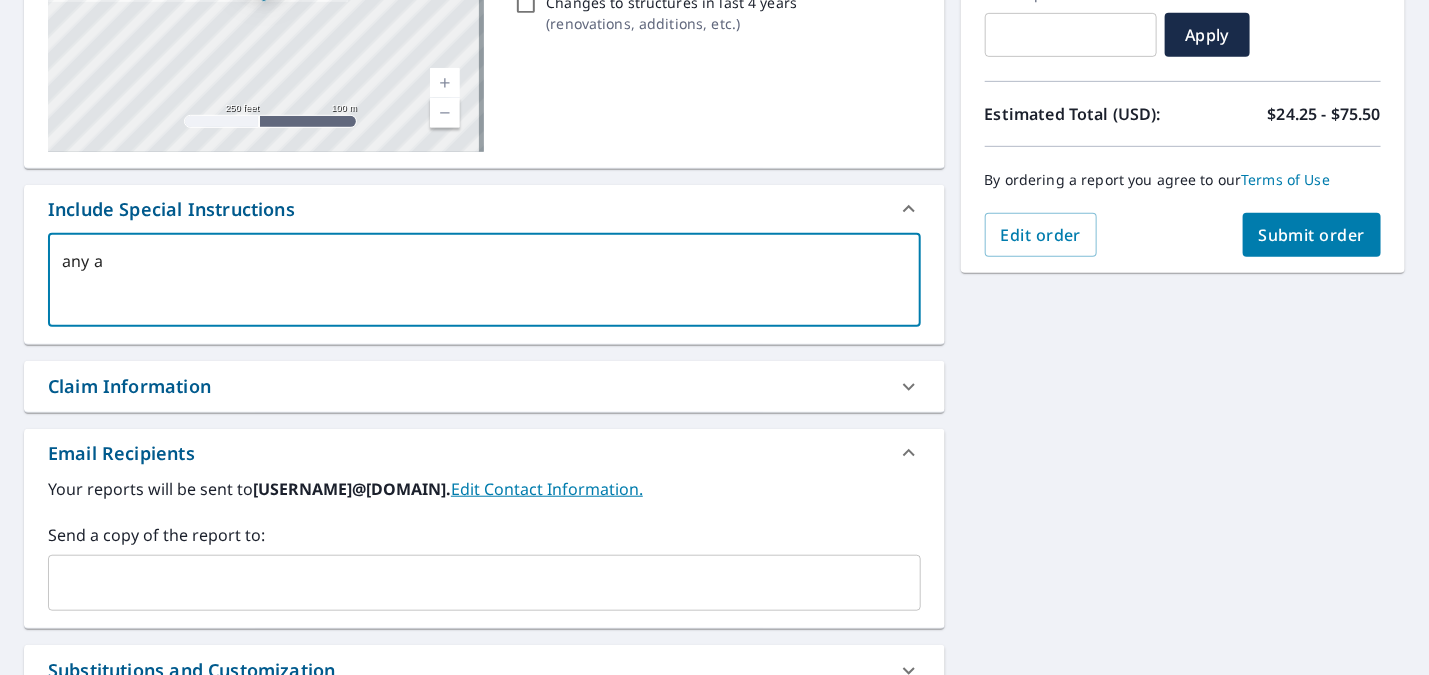 type on "any ad" 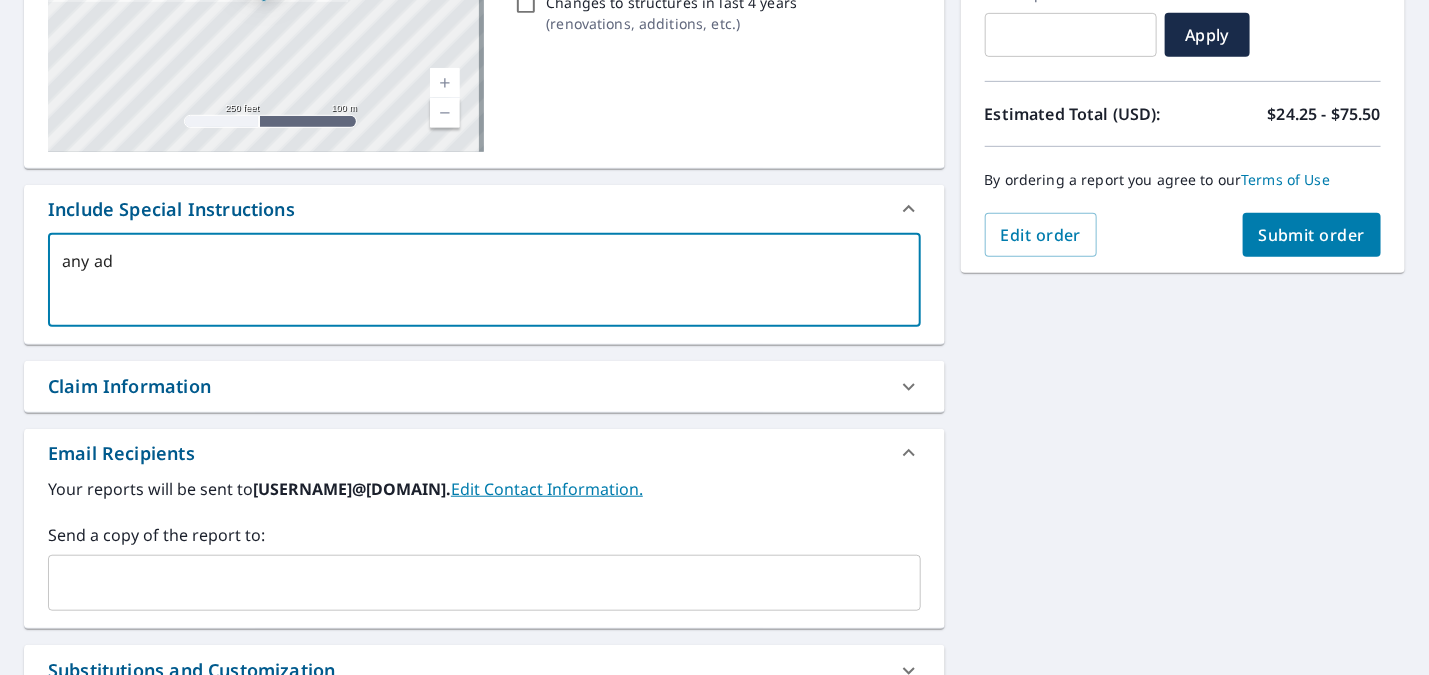 type on "any adi" 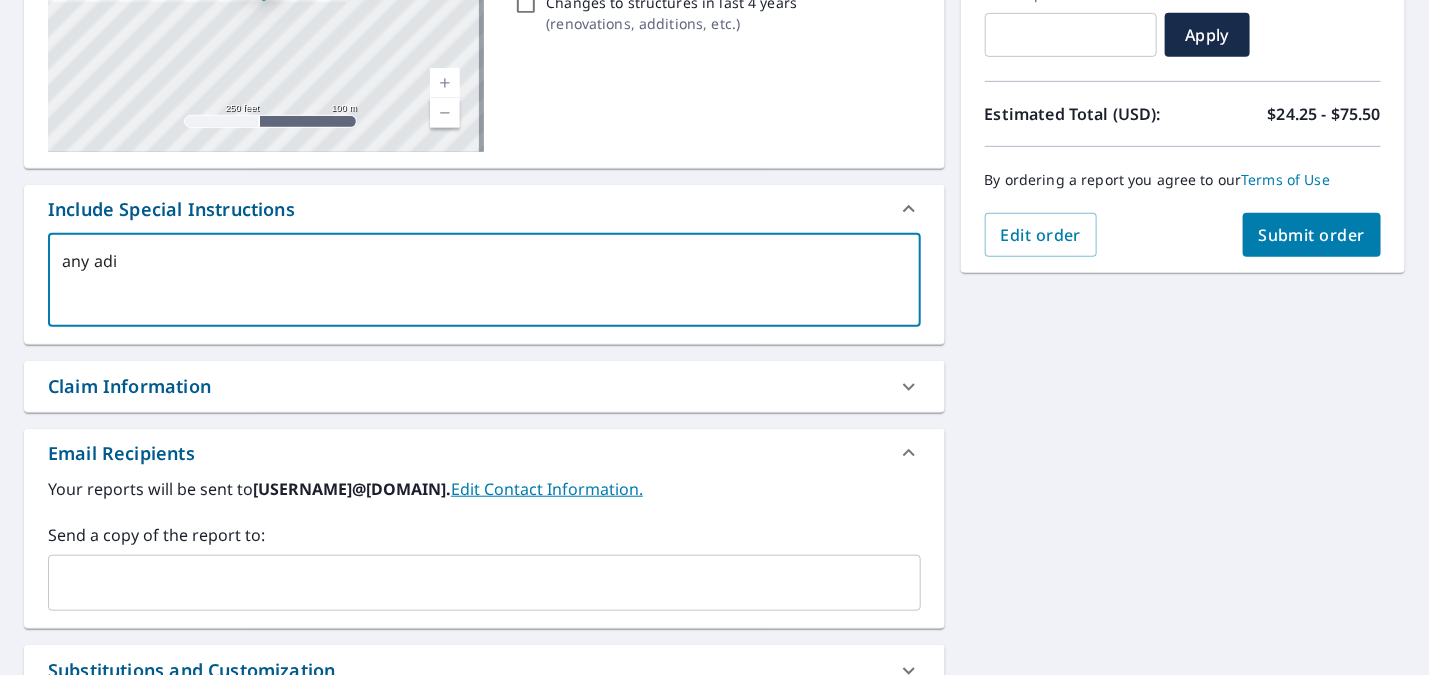 type on "any adid" 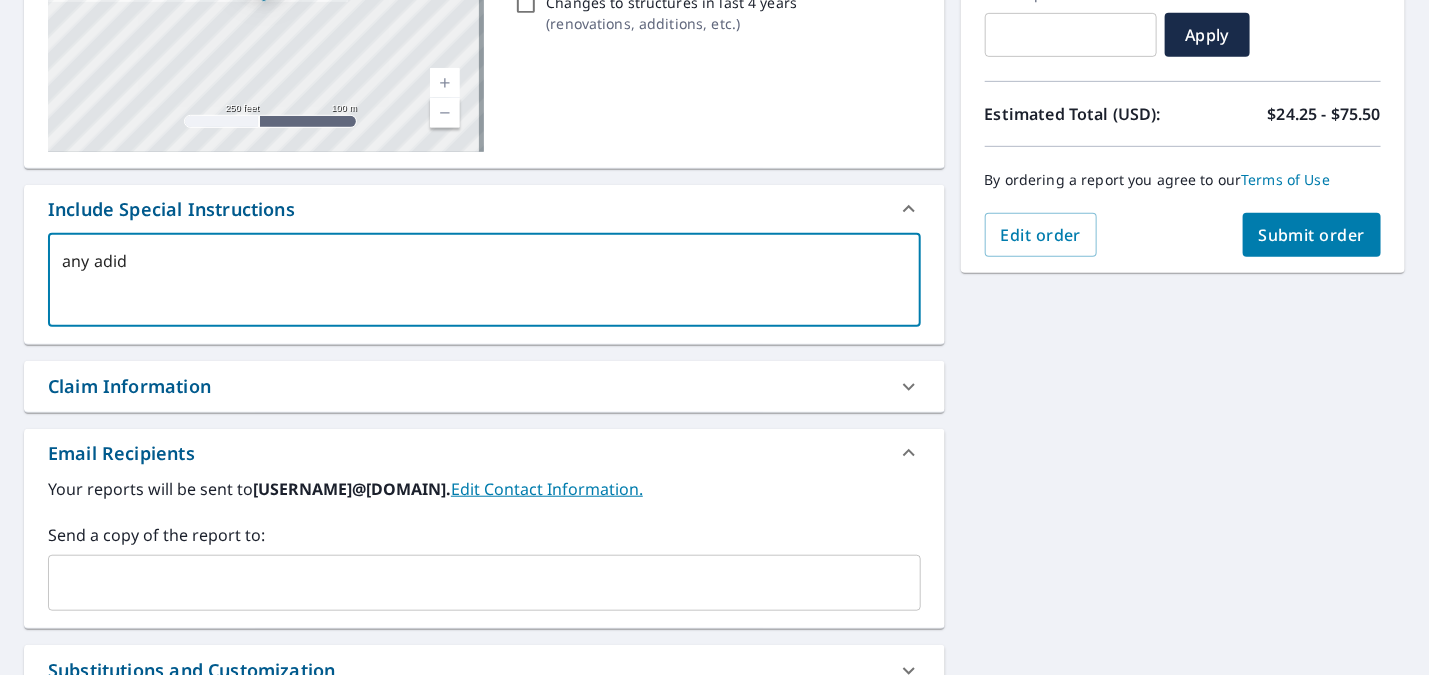 type on "any adi" 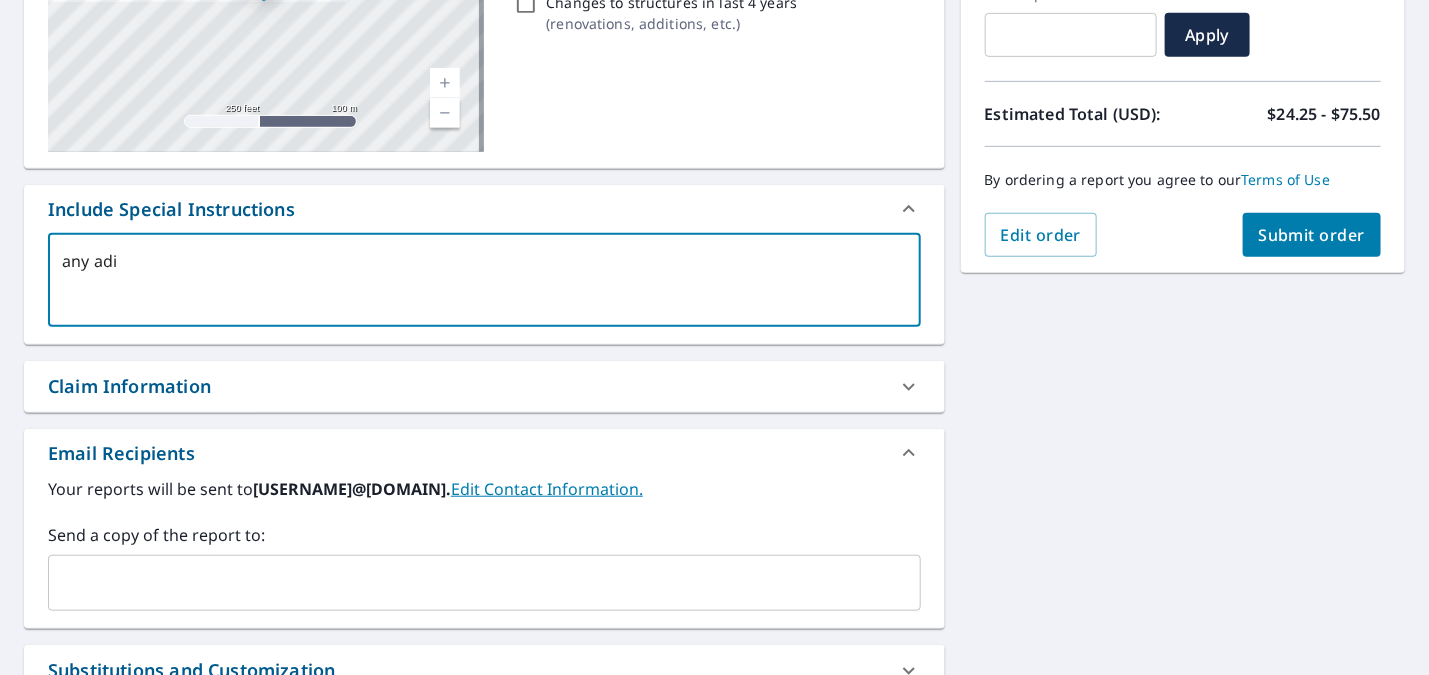 type on "any ad" 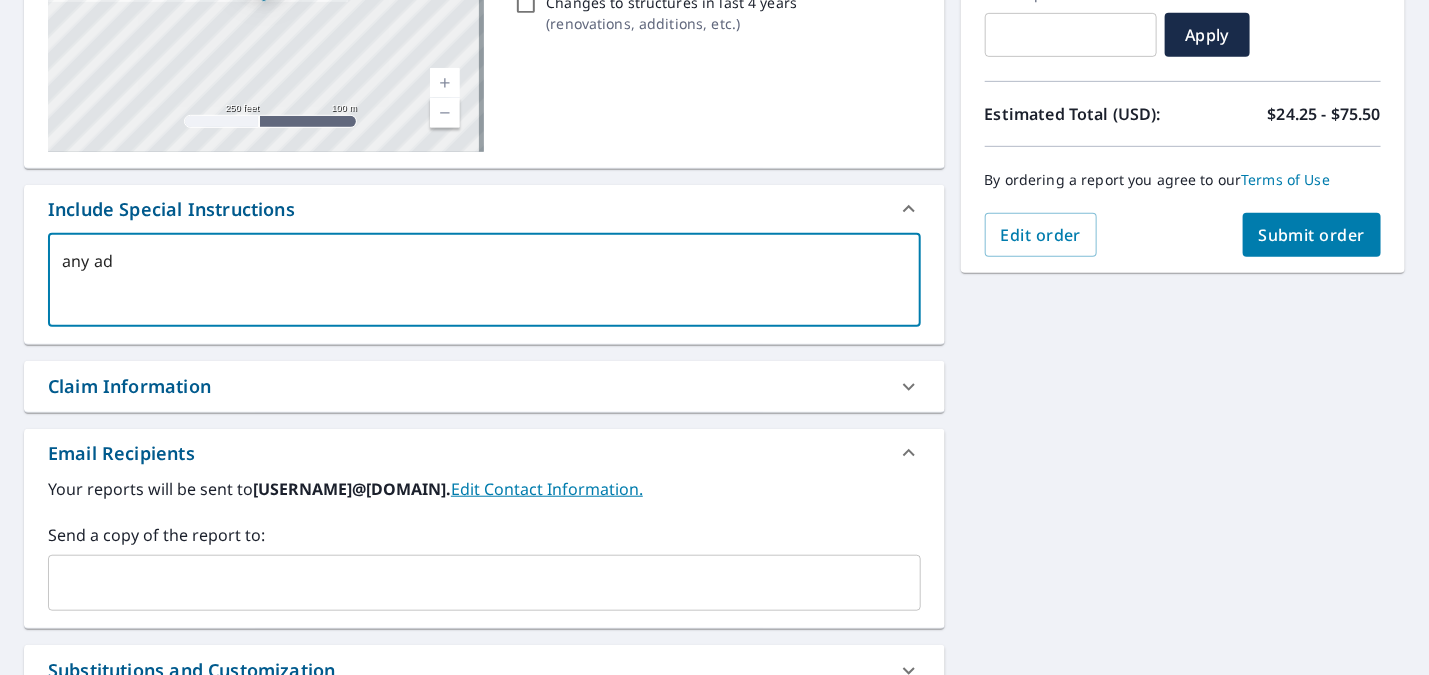 type on "any add" 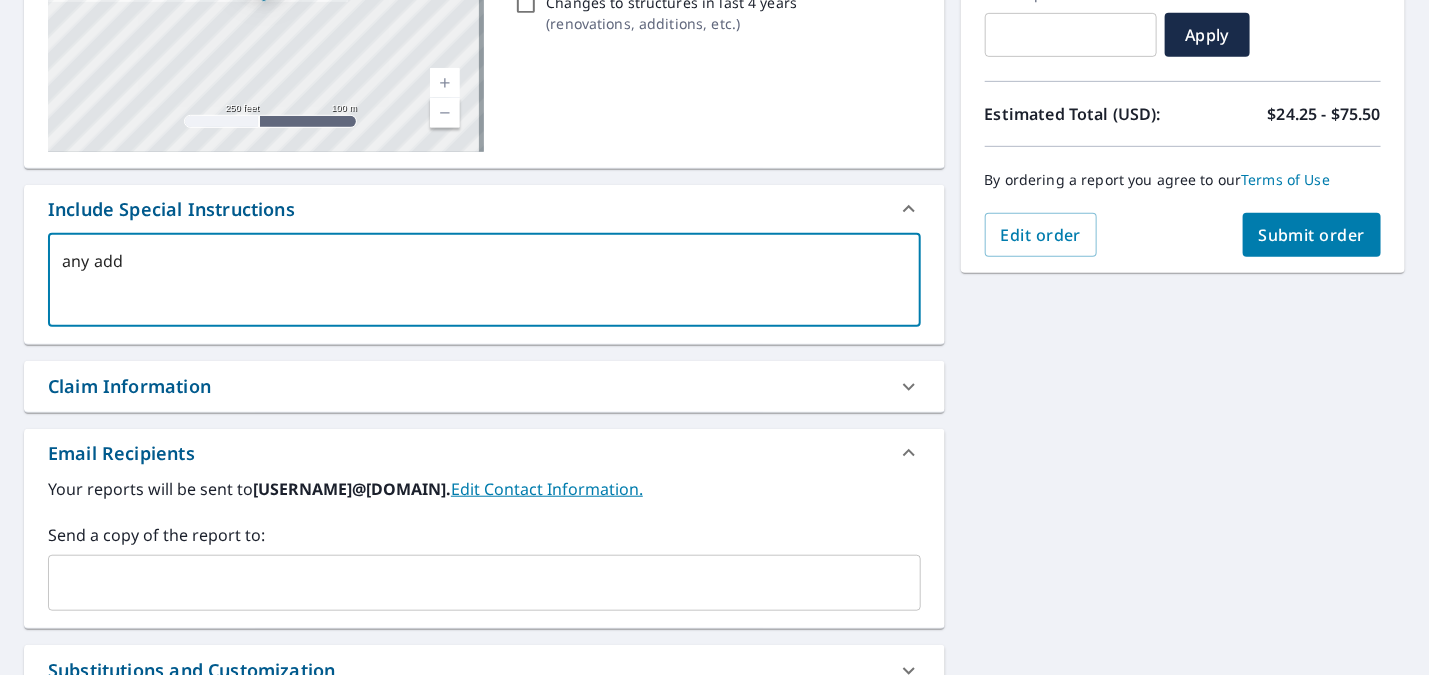 type on "any addt" 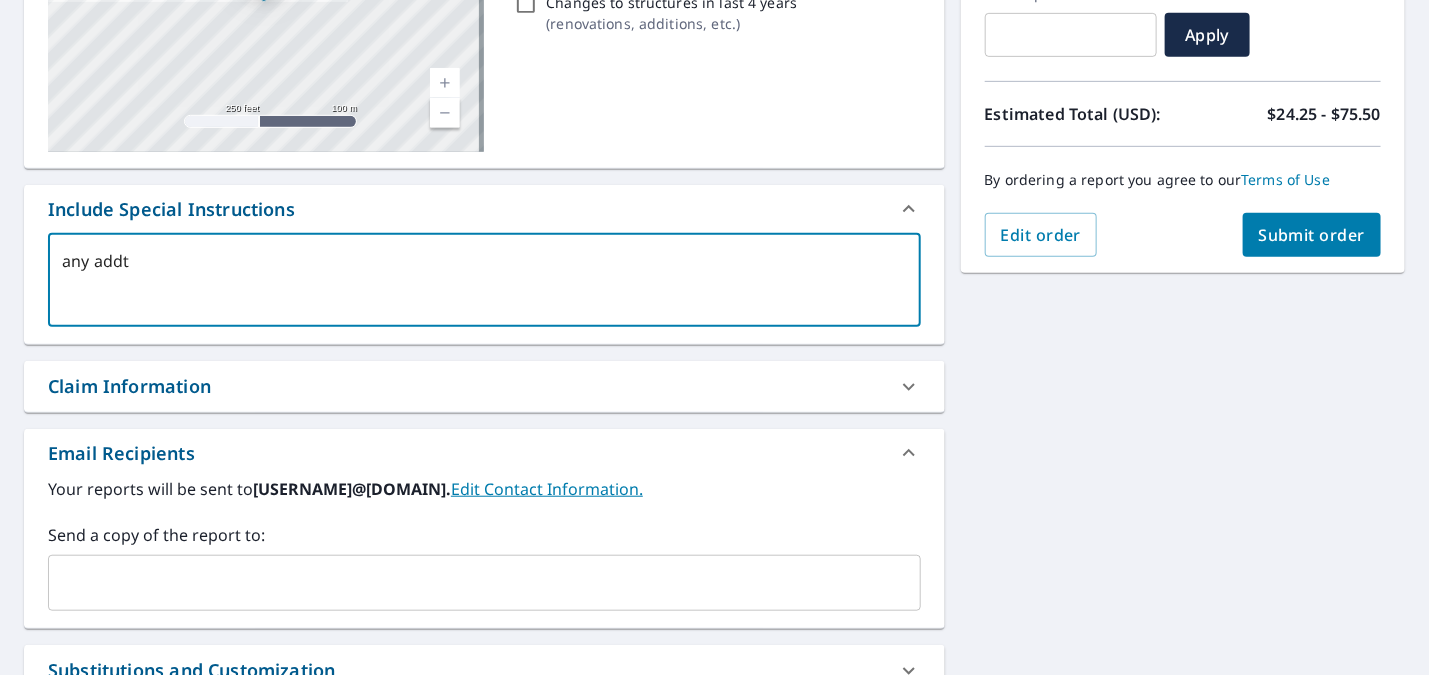type on "any addti" 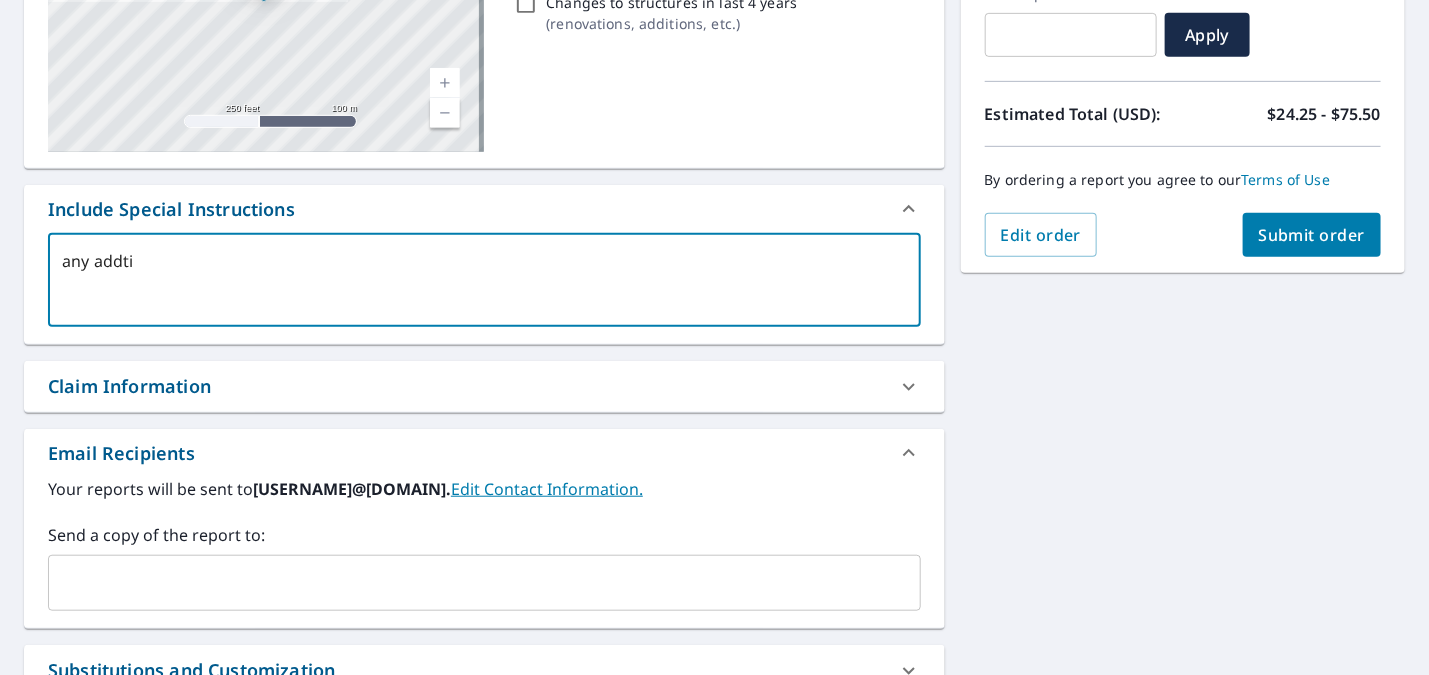 type on "x" 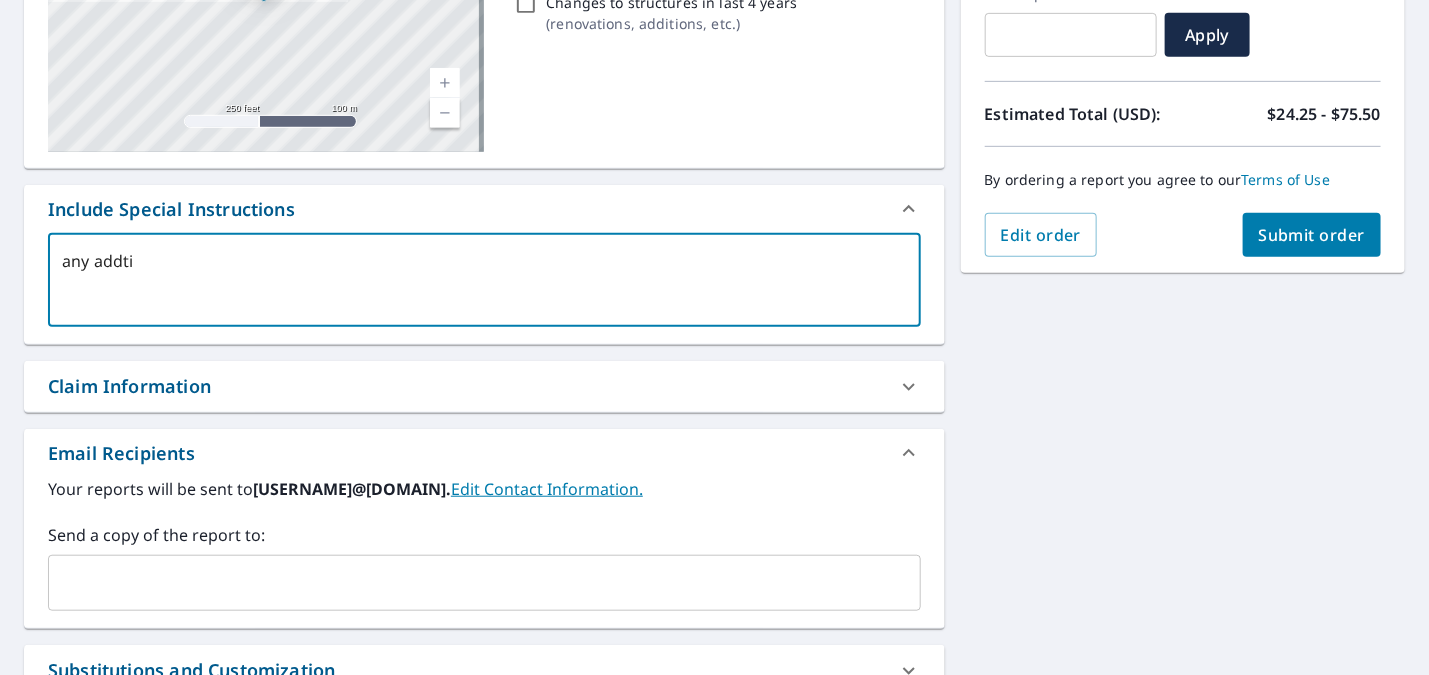 type on "any addtio" 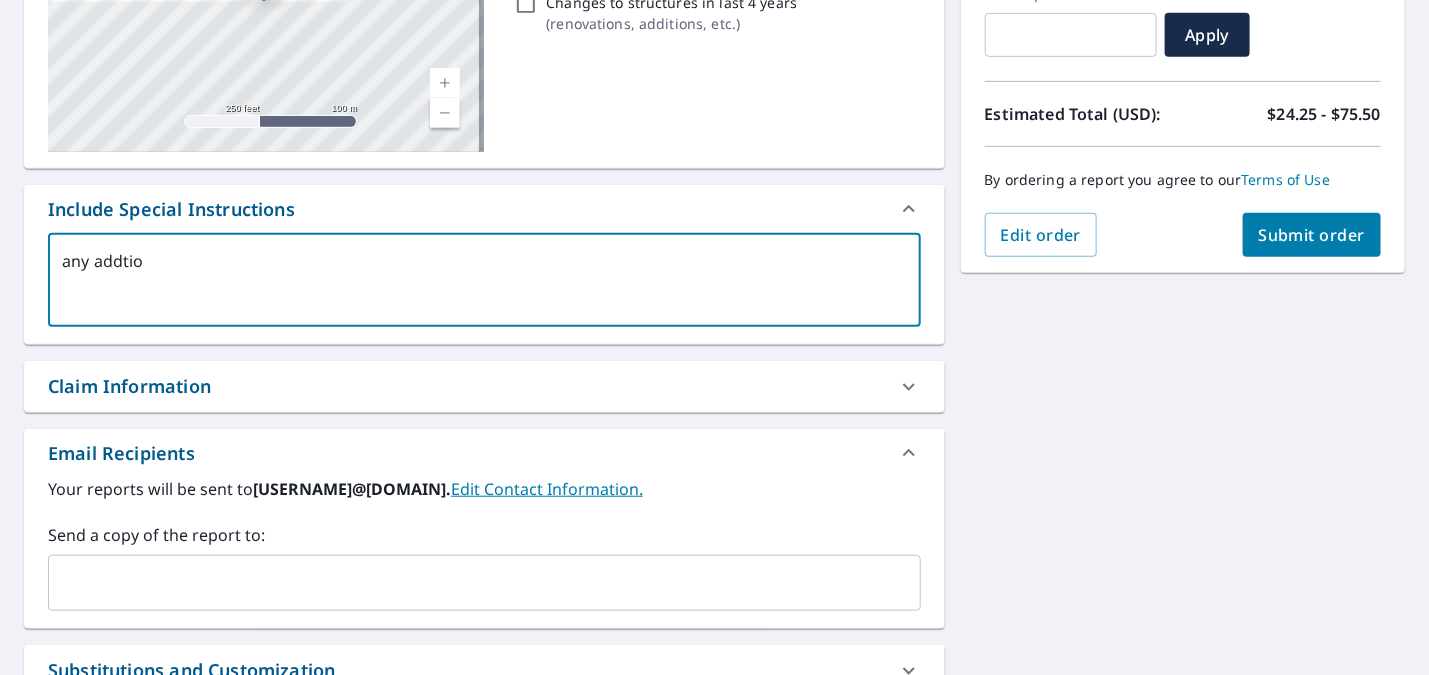 type on "any addtion" 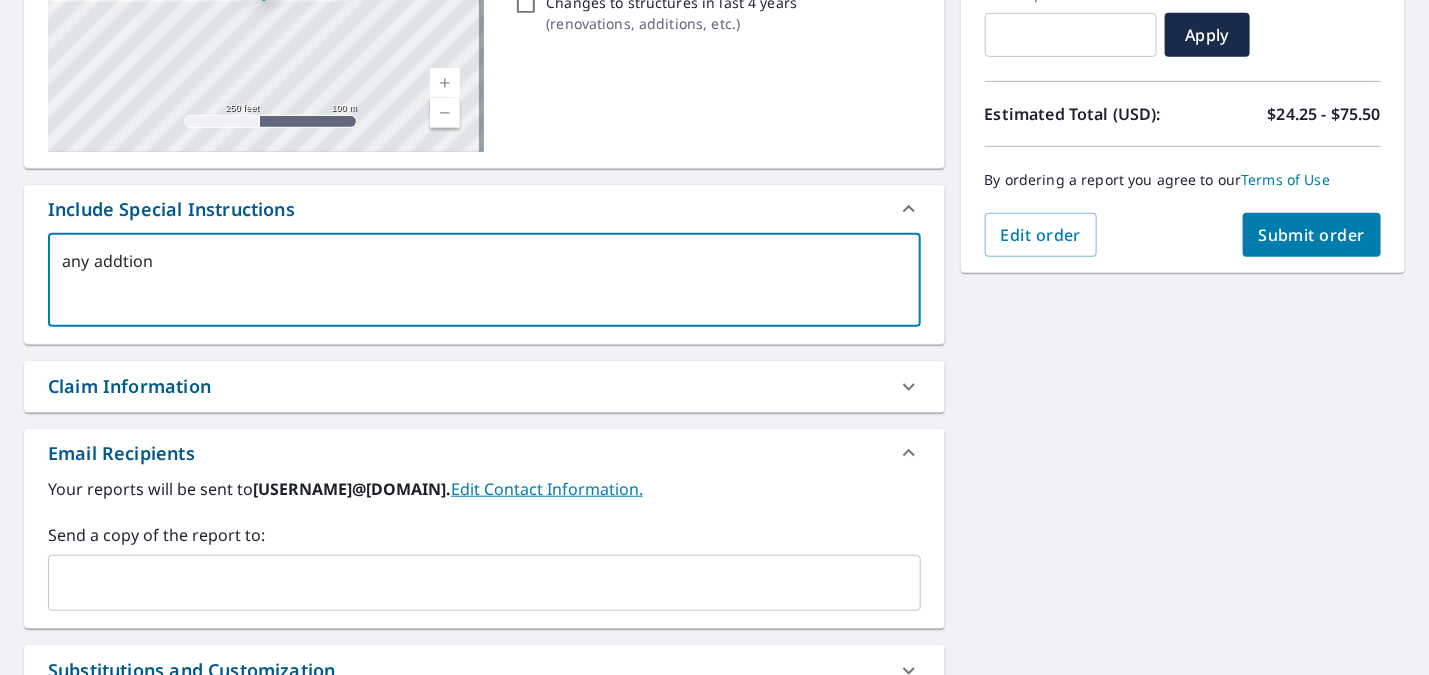 type on "any addtiona" 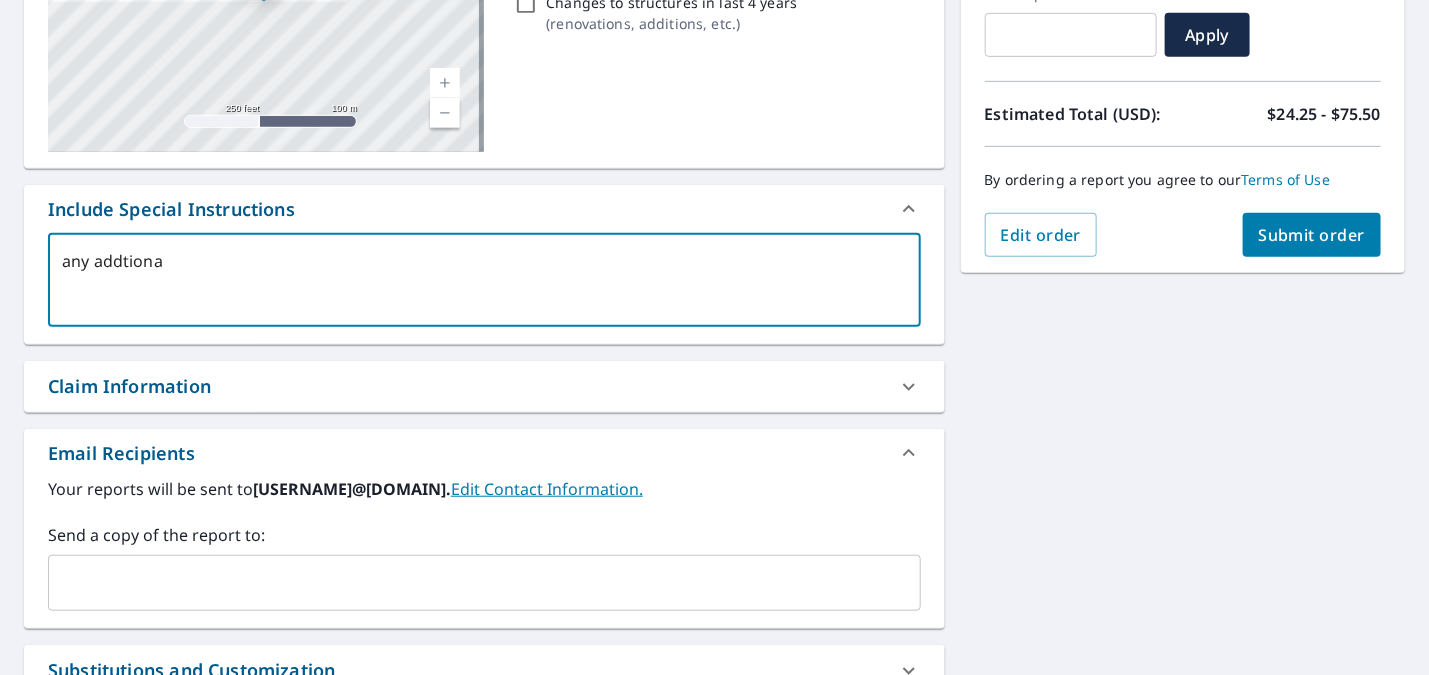 type on "any addtional" 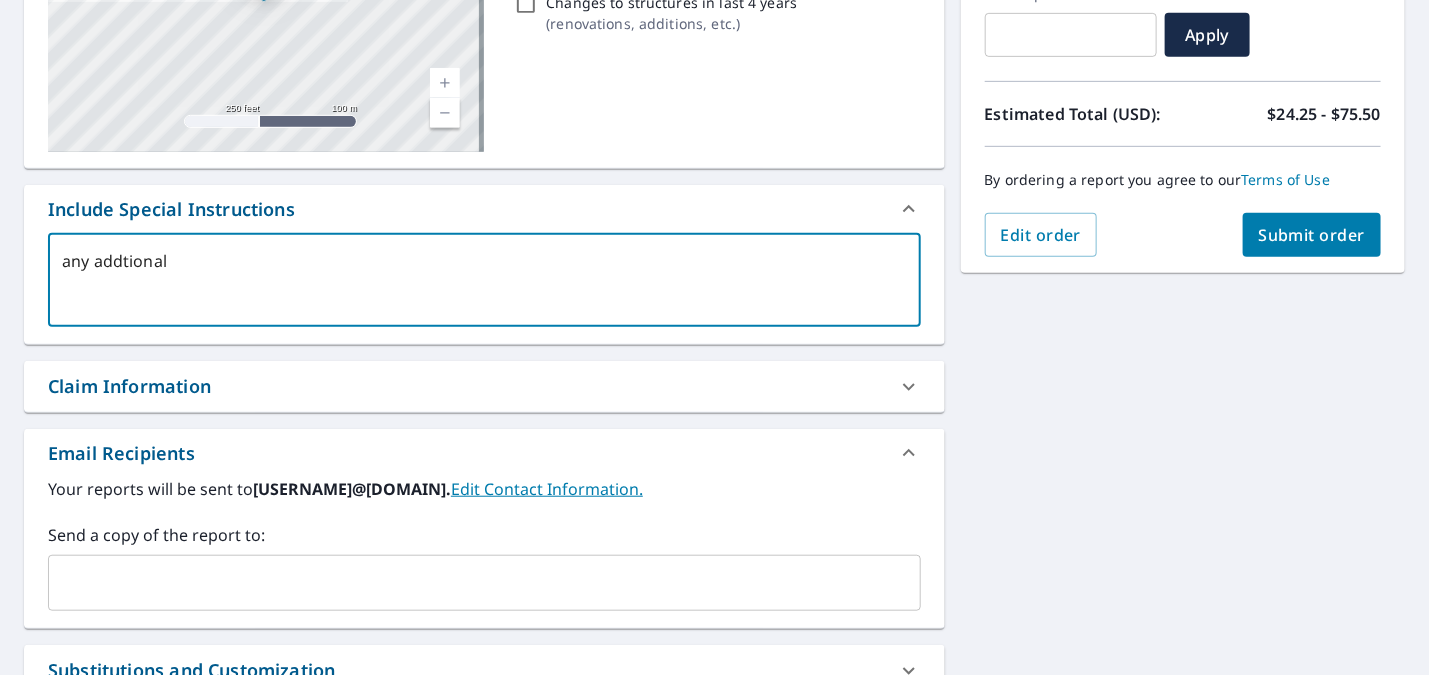 type on "any addtional" 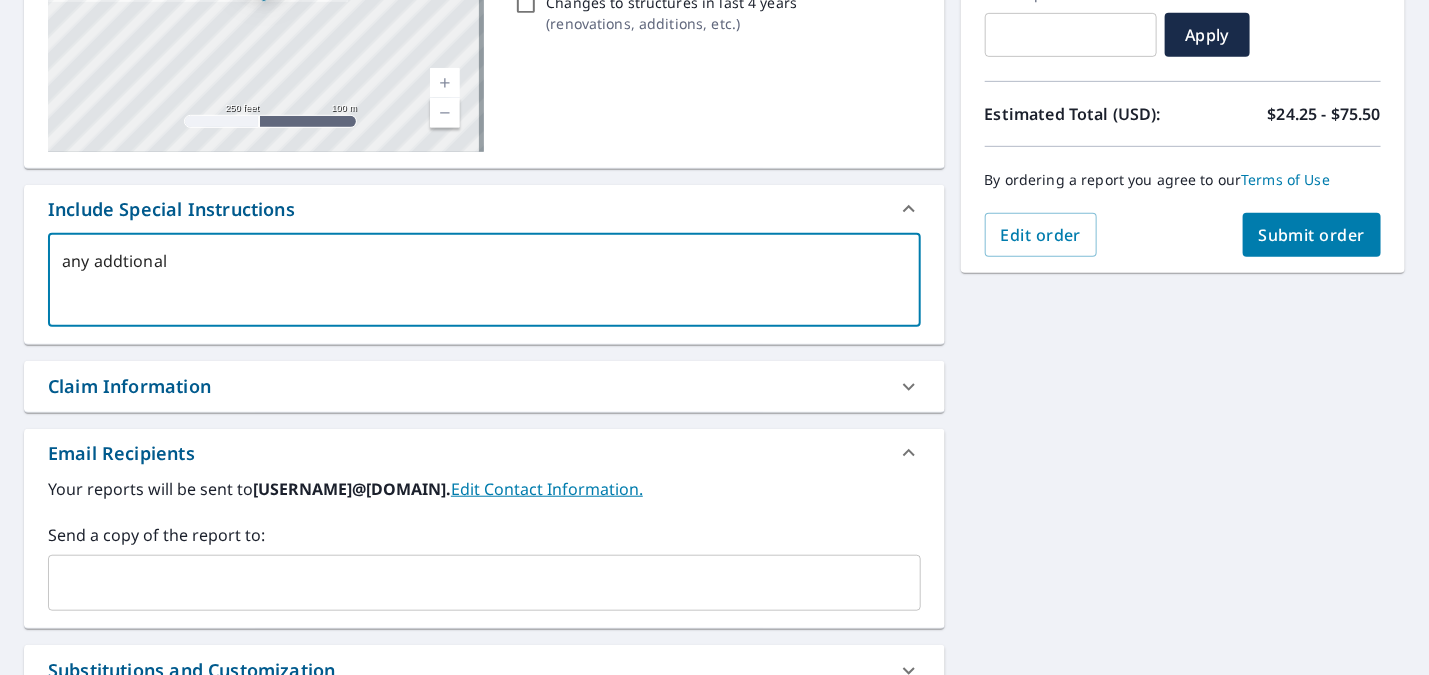 type on "any addtional b" 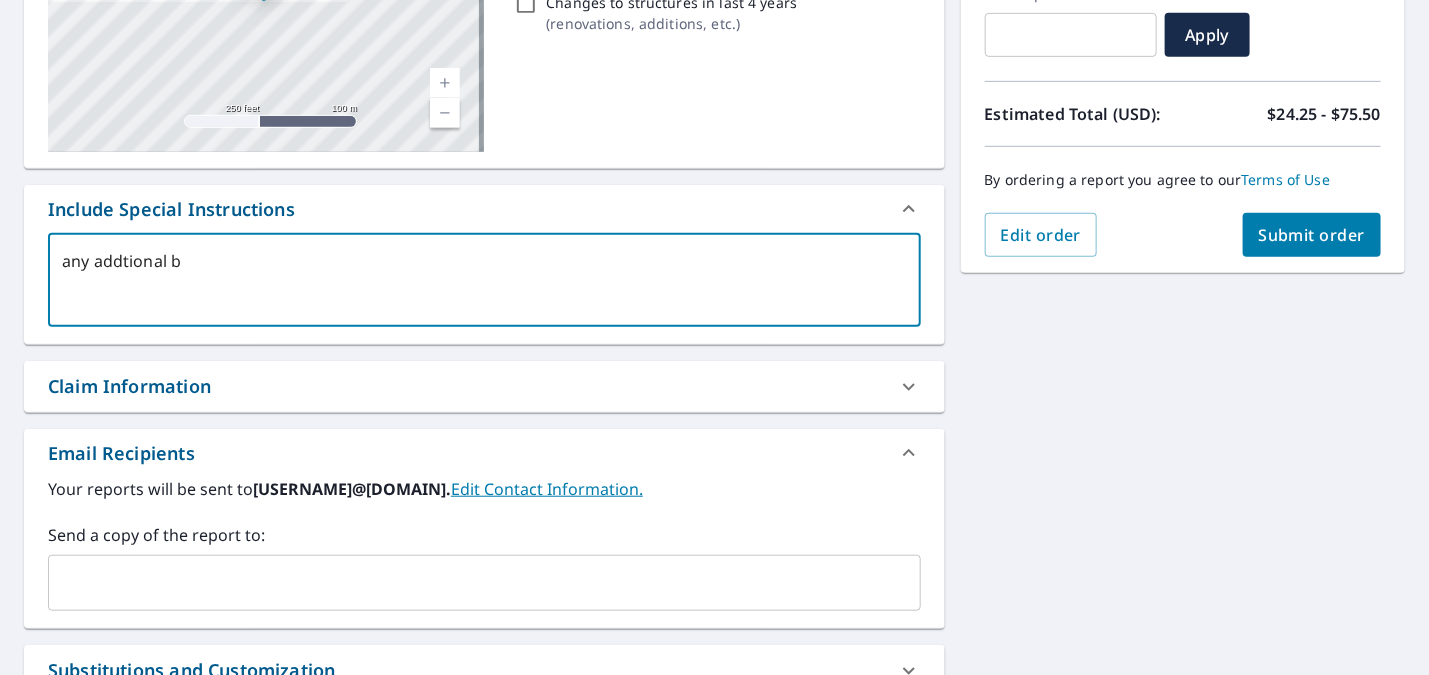 type on "any addtional bu" 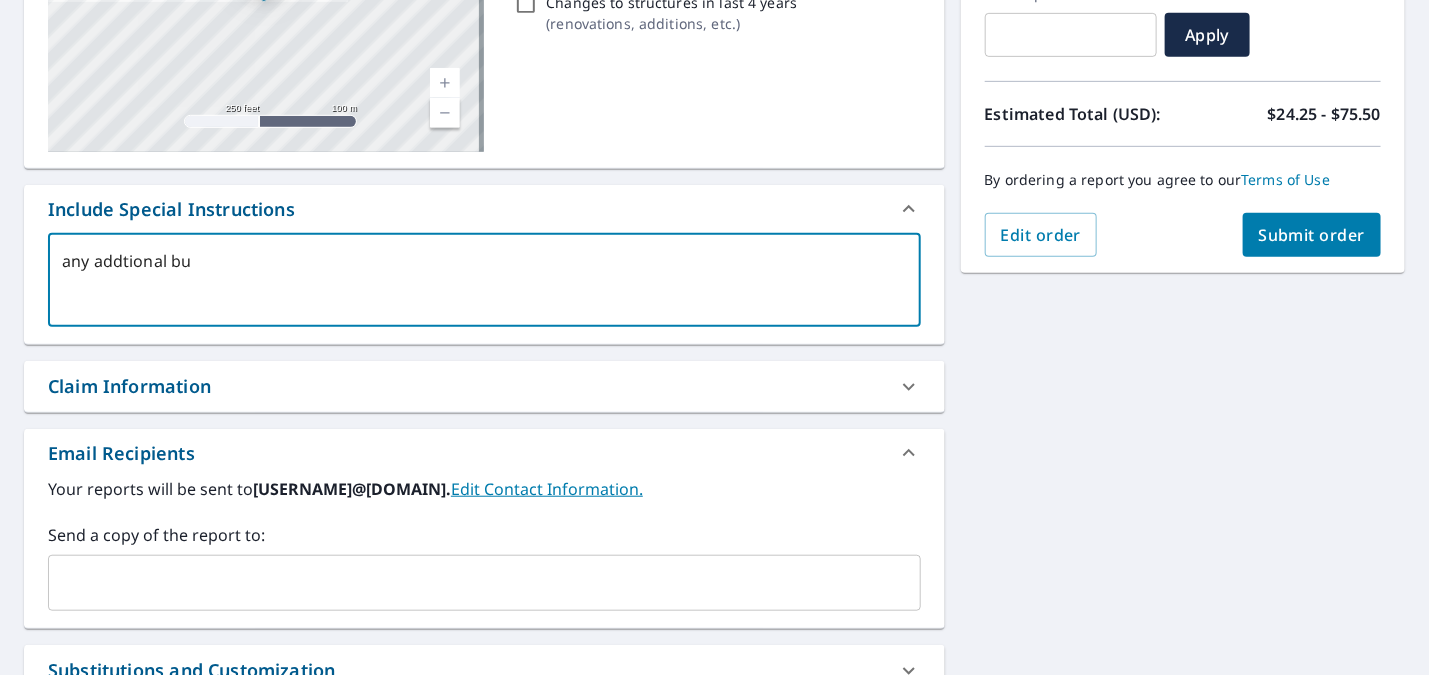 type on "any addtional bui" 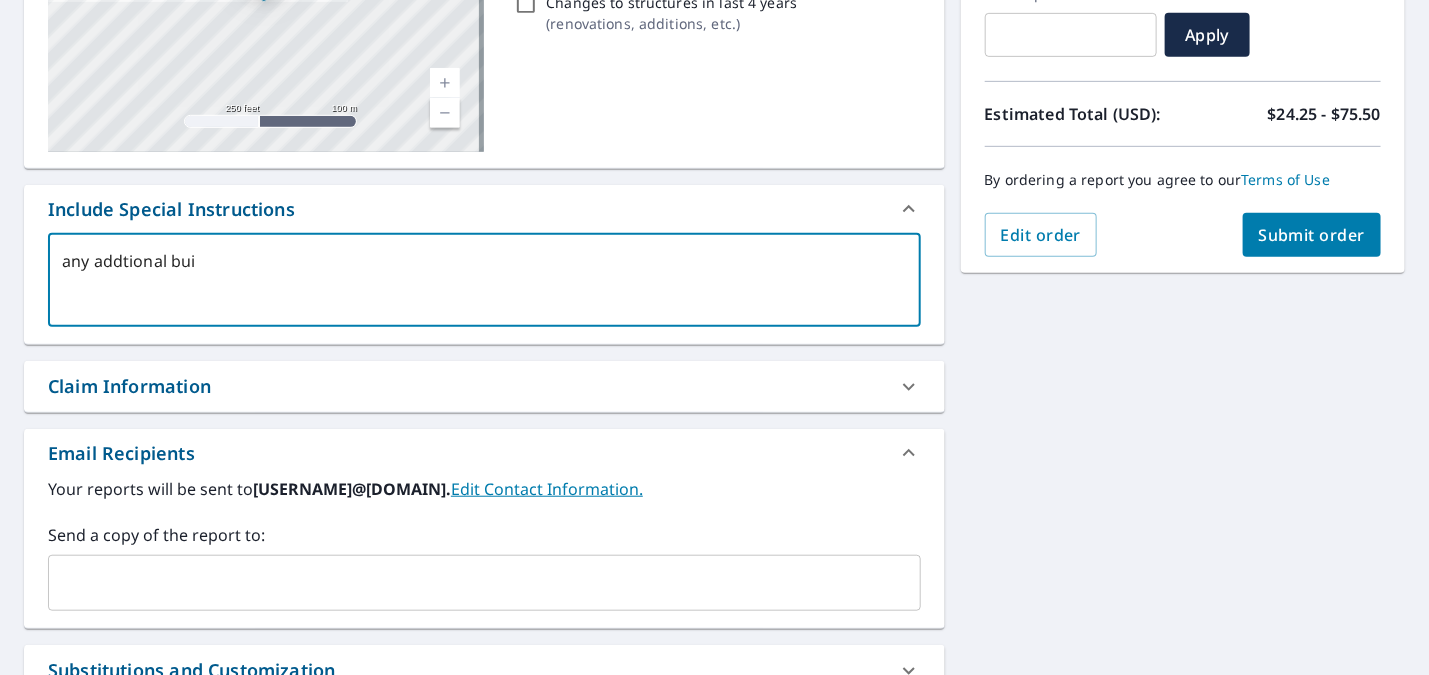 type on "any addtional buil" 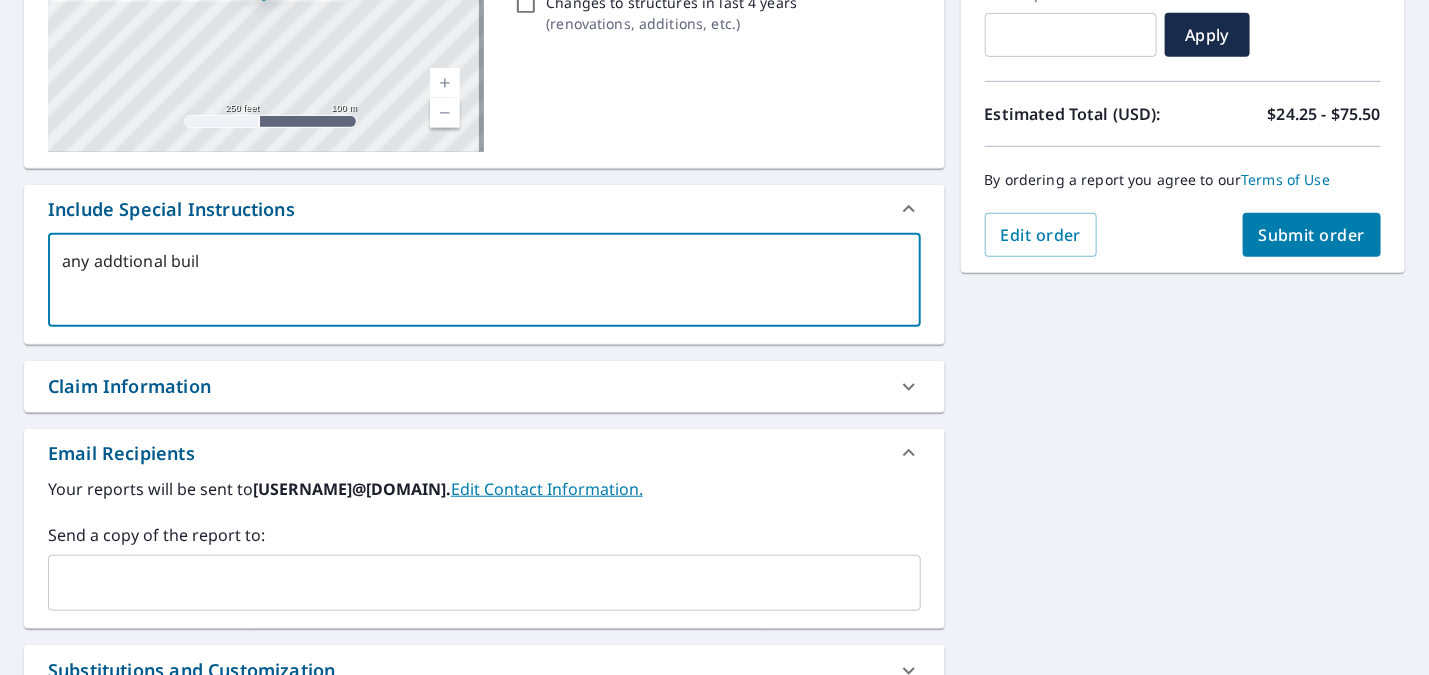 type on "any addtional build" 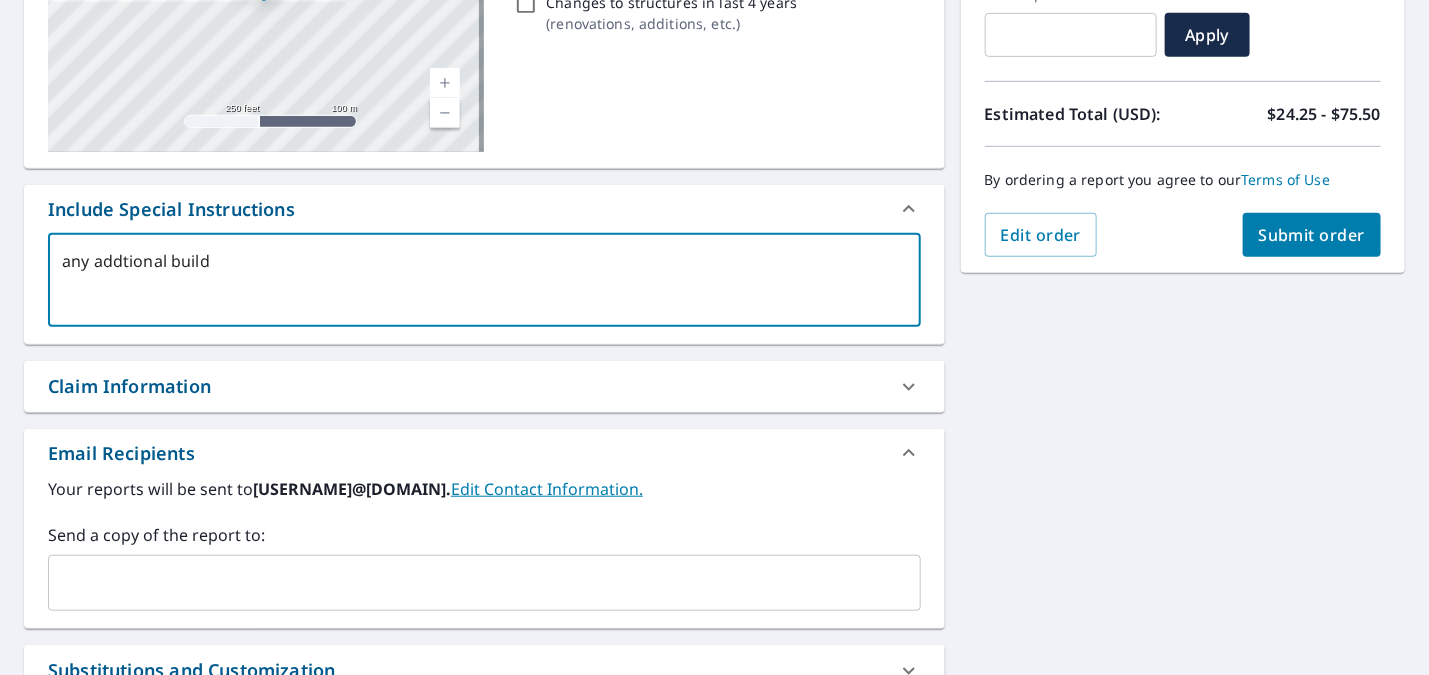 type on "x" 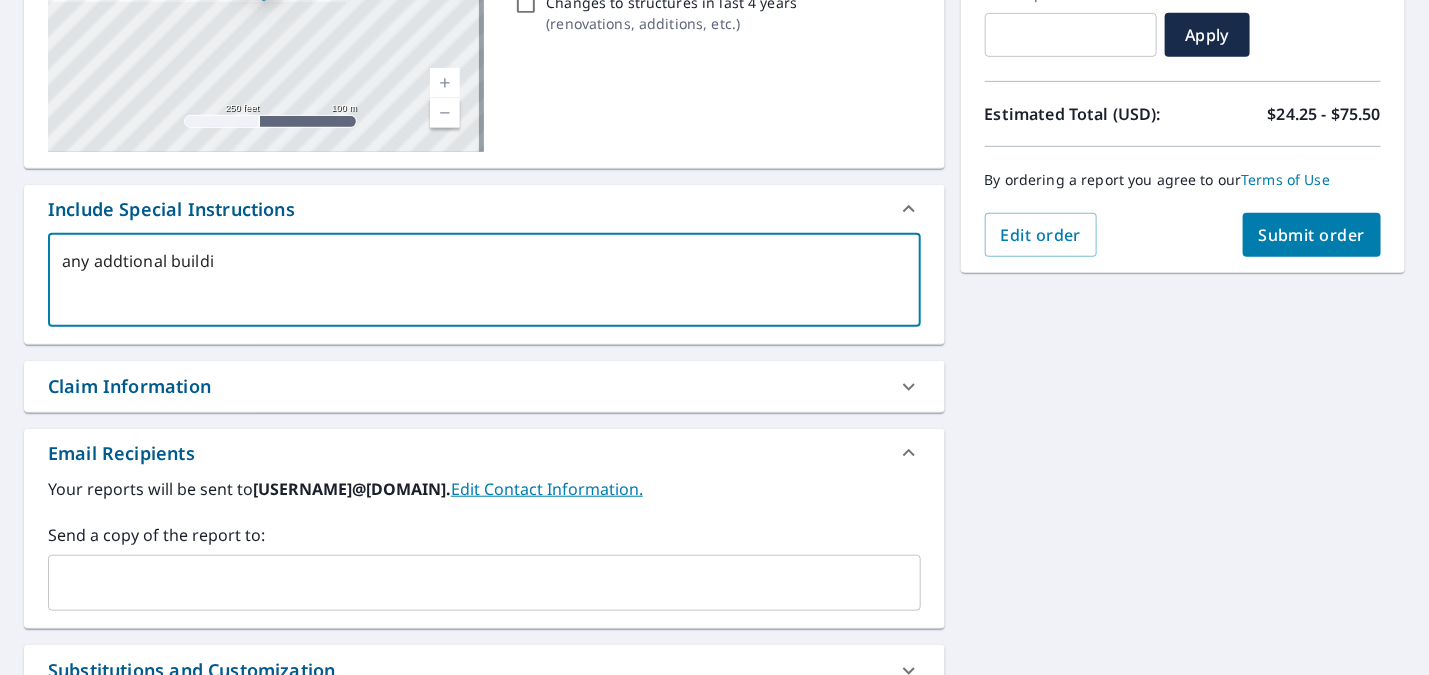 type on "x" 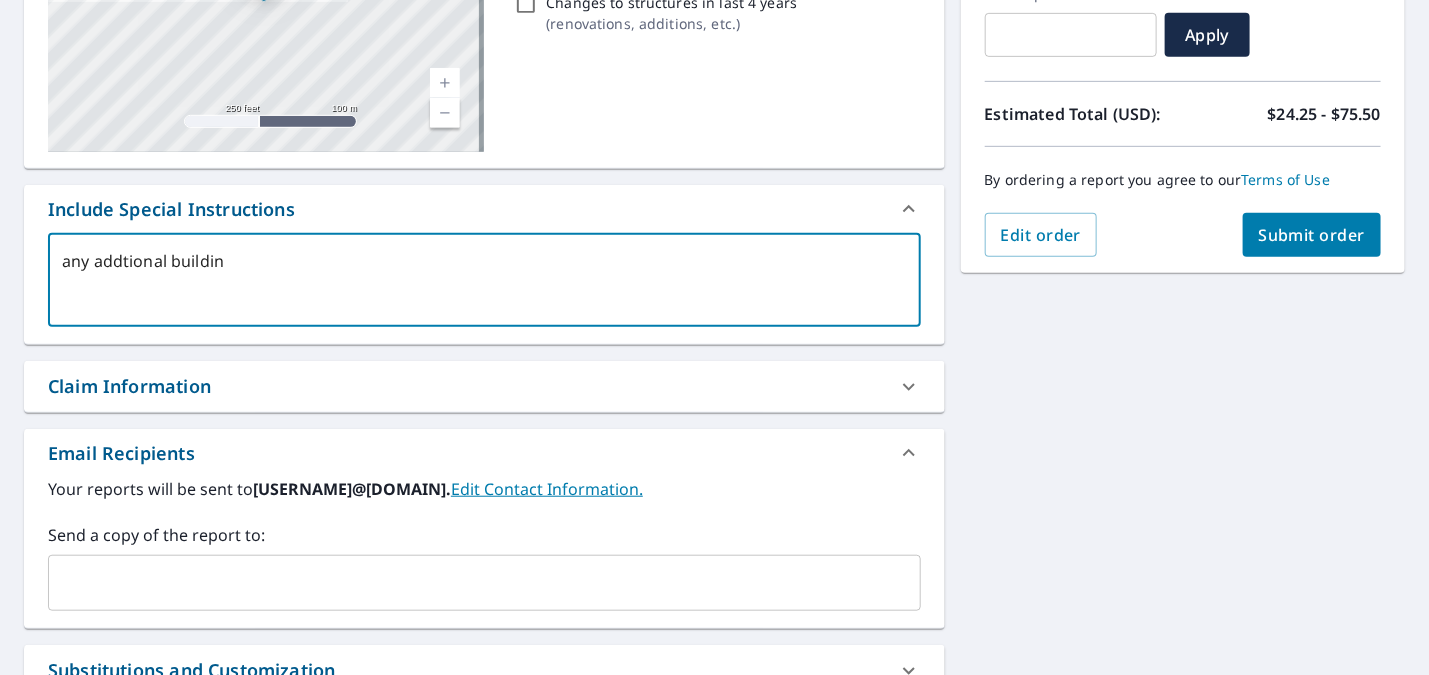type on "any addtional building" 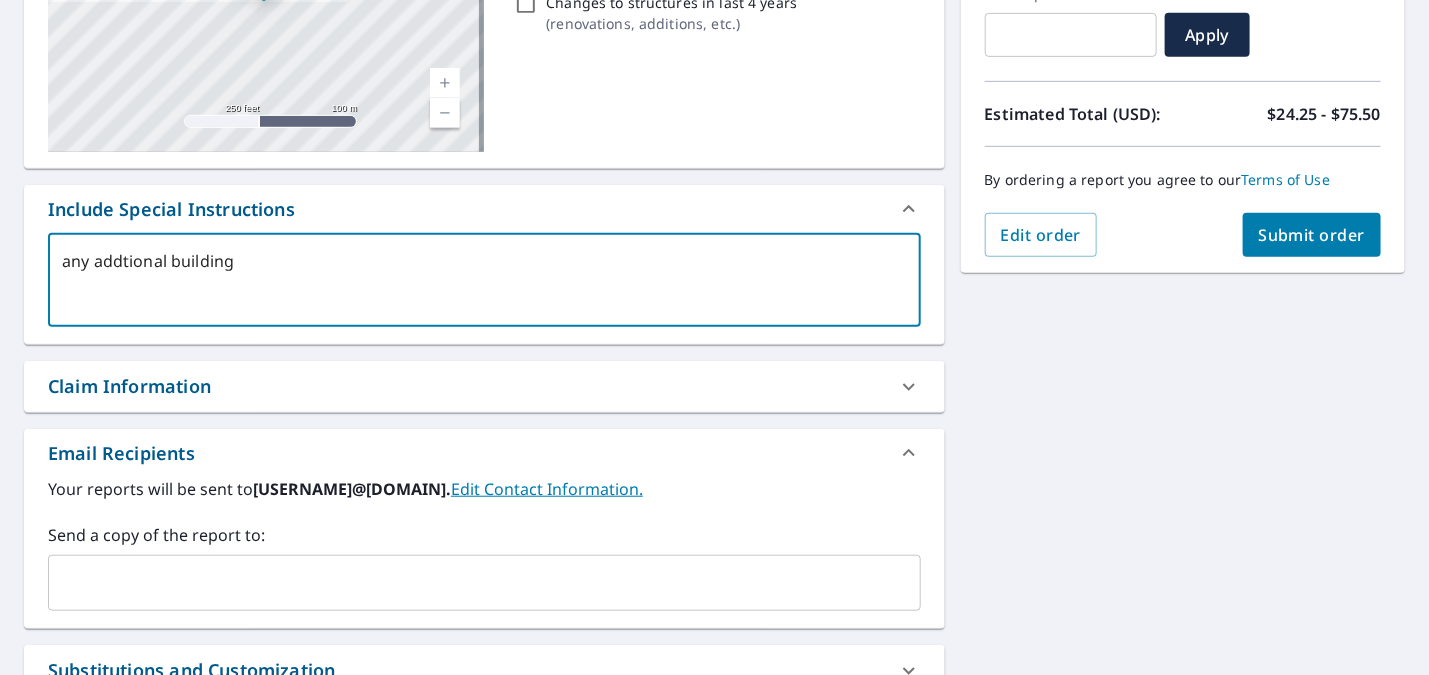 type on "any addtional buildings" 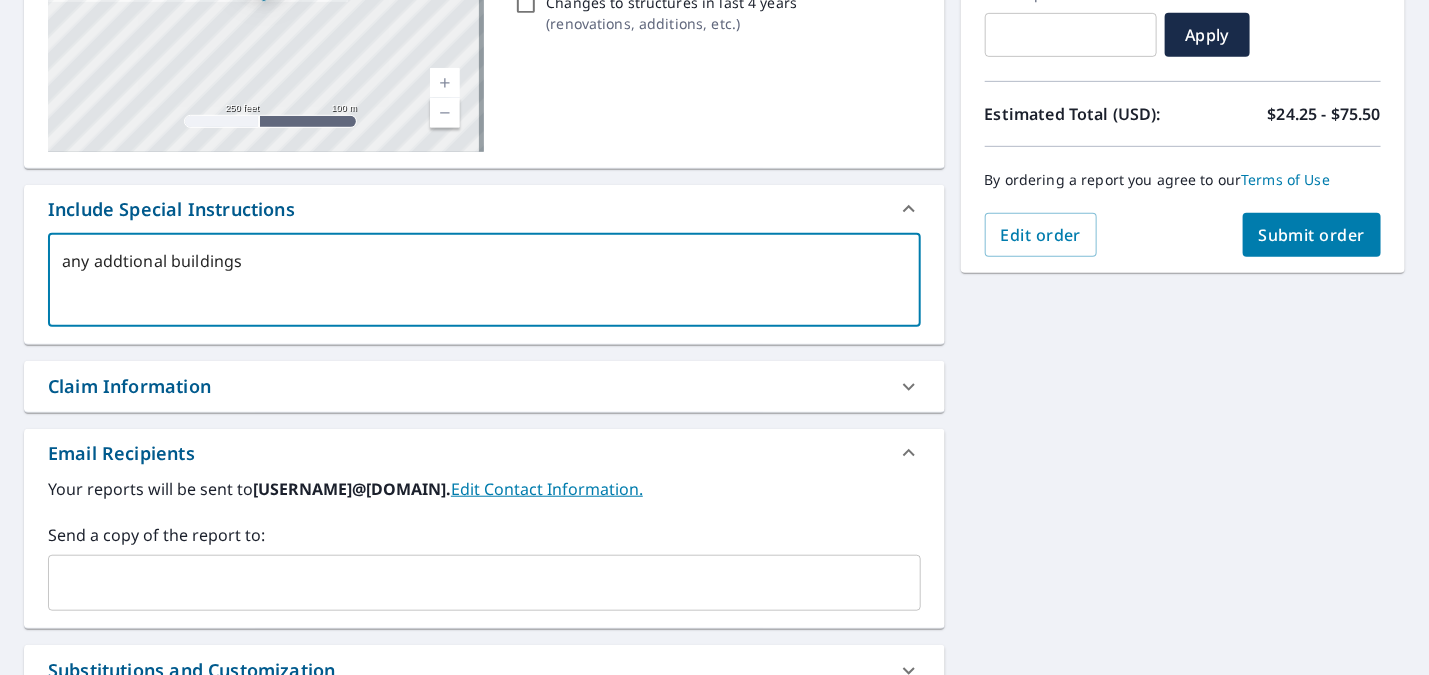 type on "any addtional buildings" 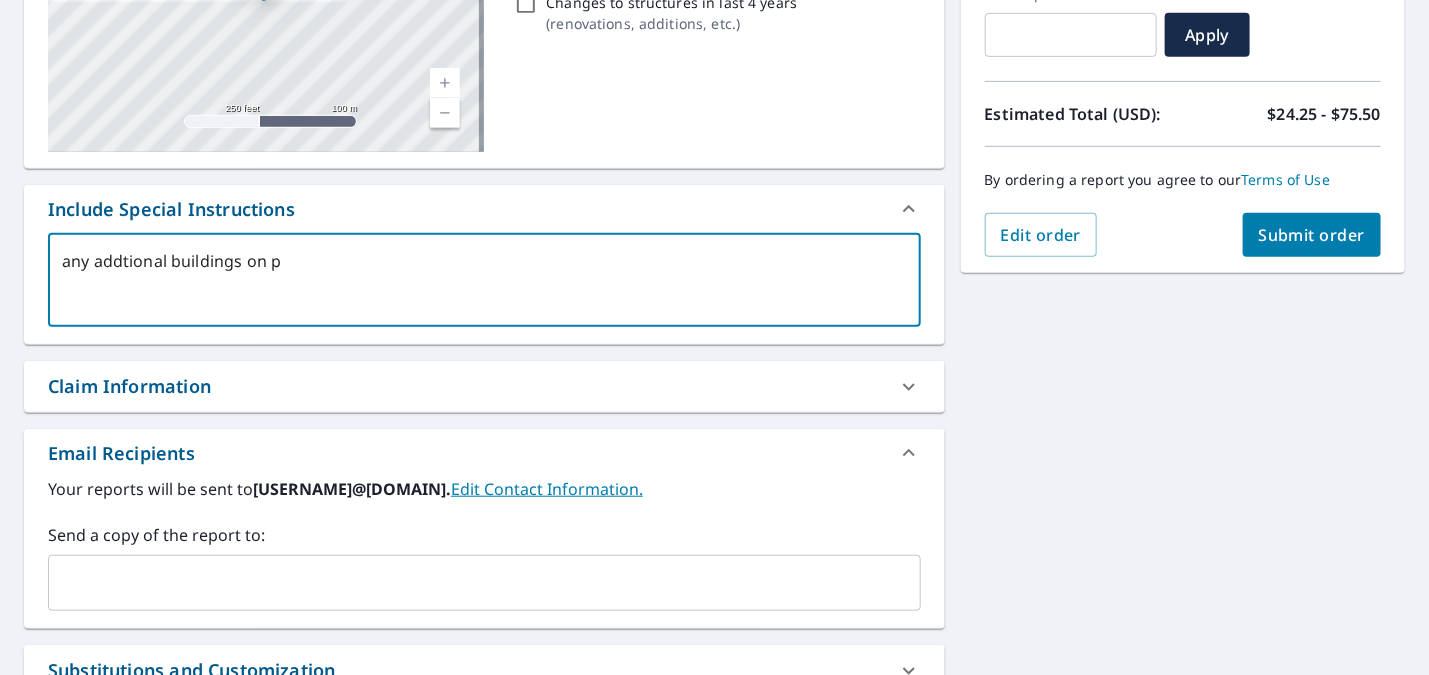 type on "any addtional buildings on" 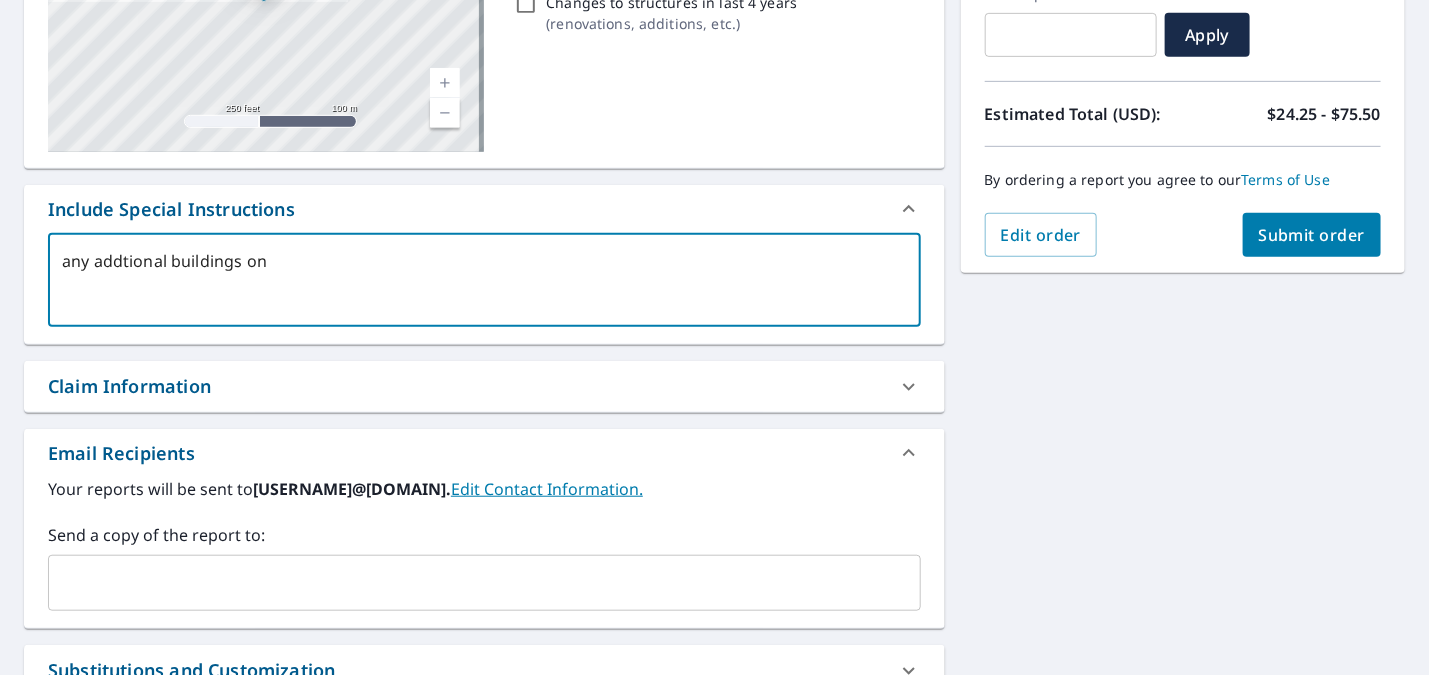 type on "any addtional buildings on" 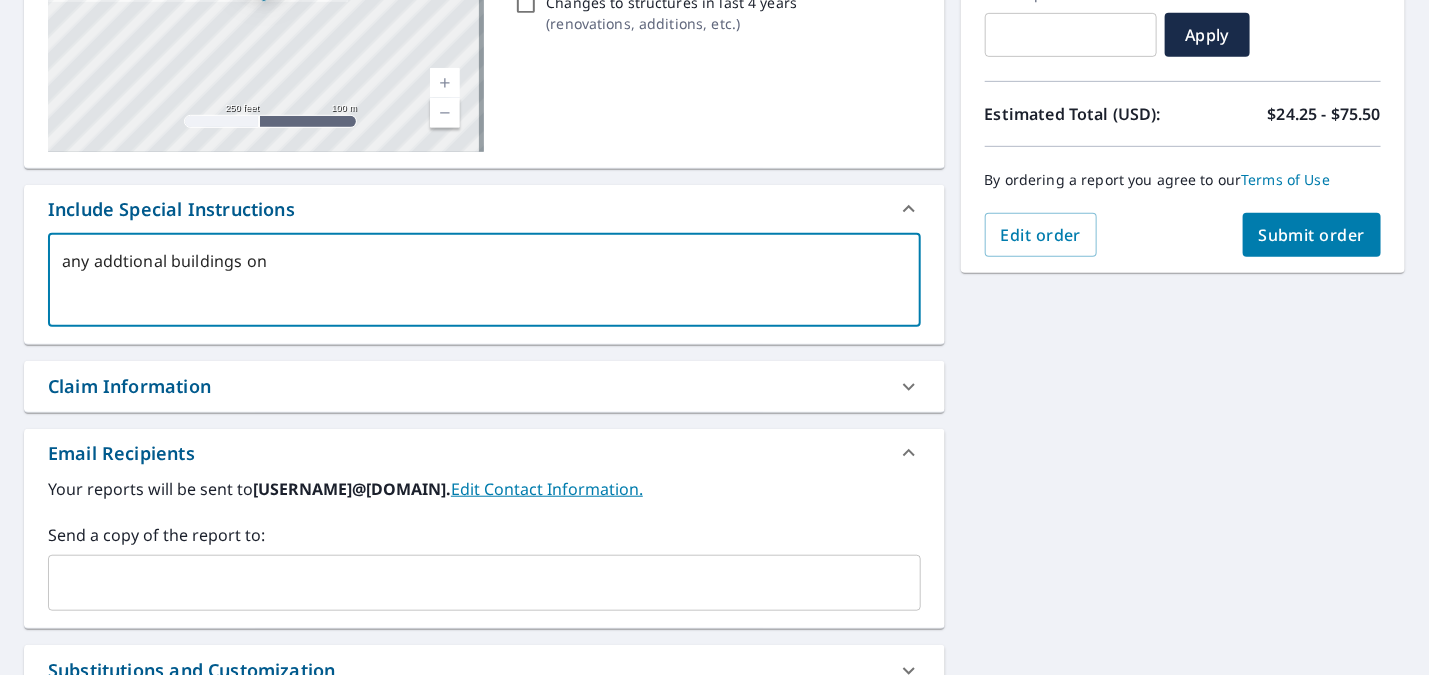 type on "any addtional buildings on p" 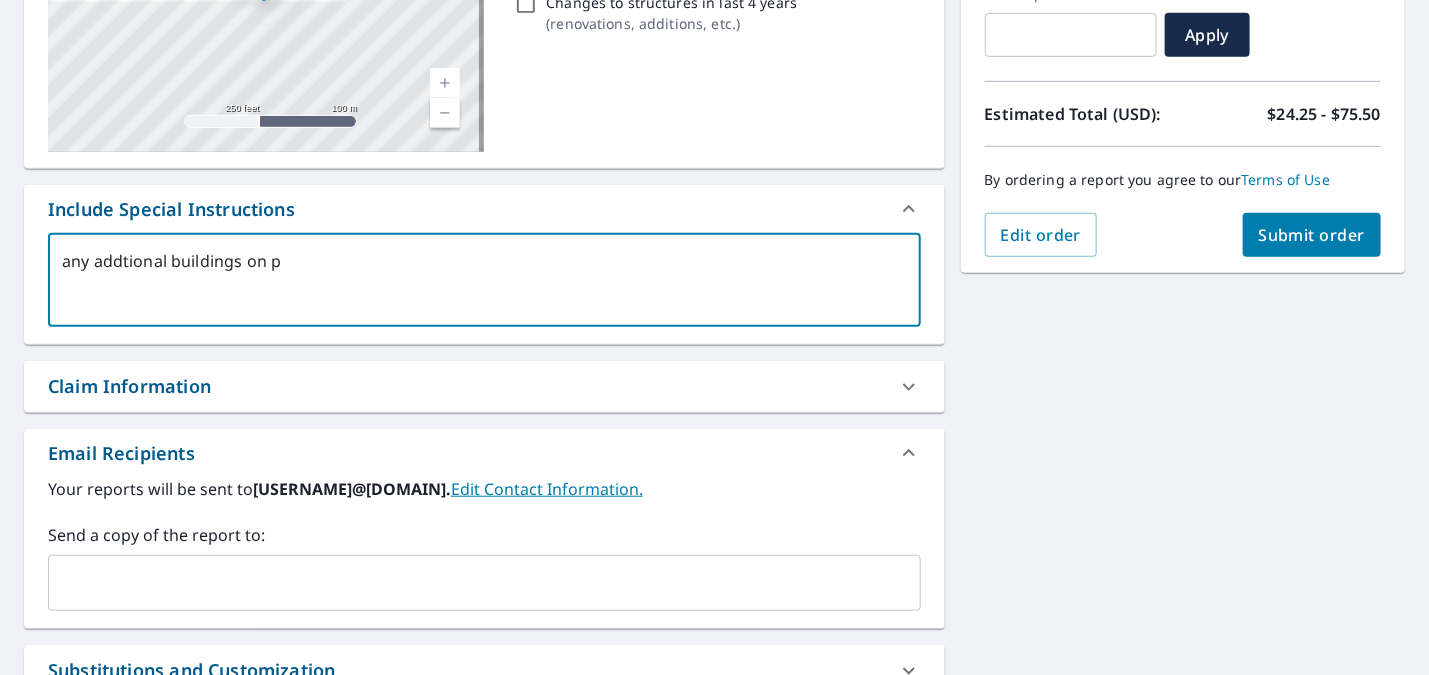type on "any addtional buildings on pr" 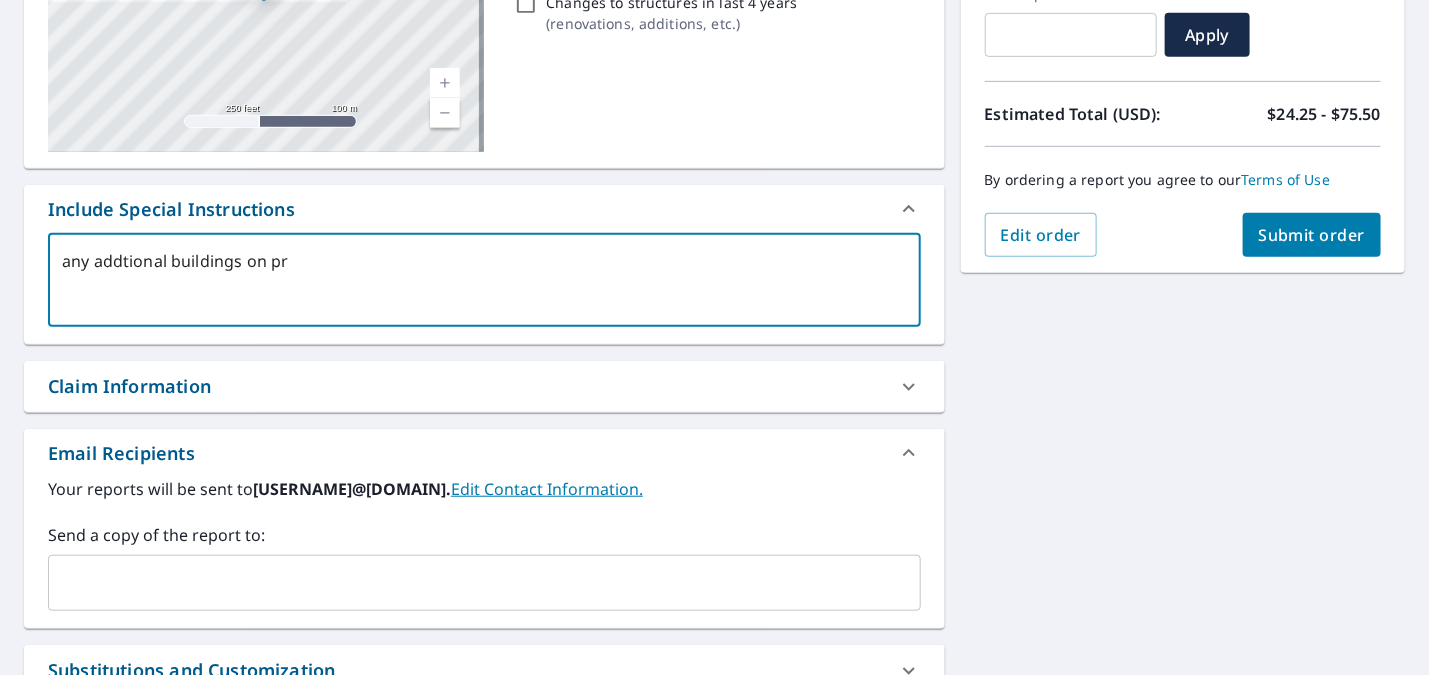 type on "any addtional buildings on pro" 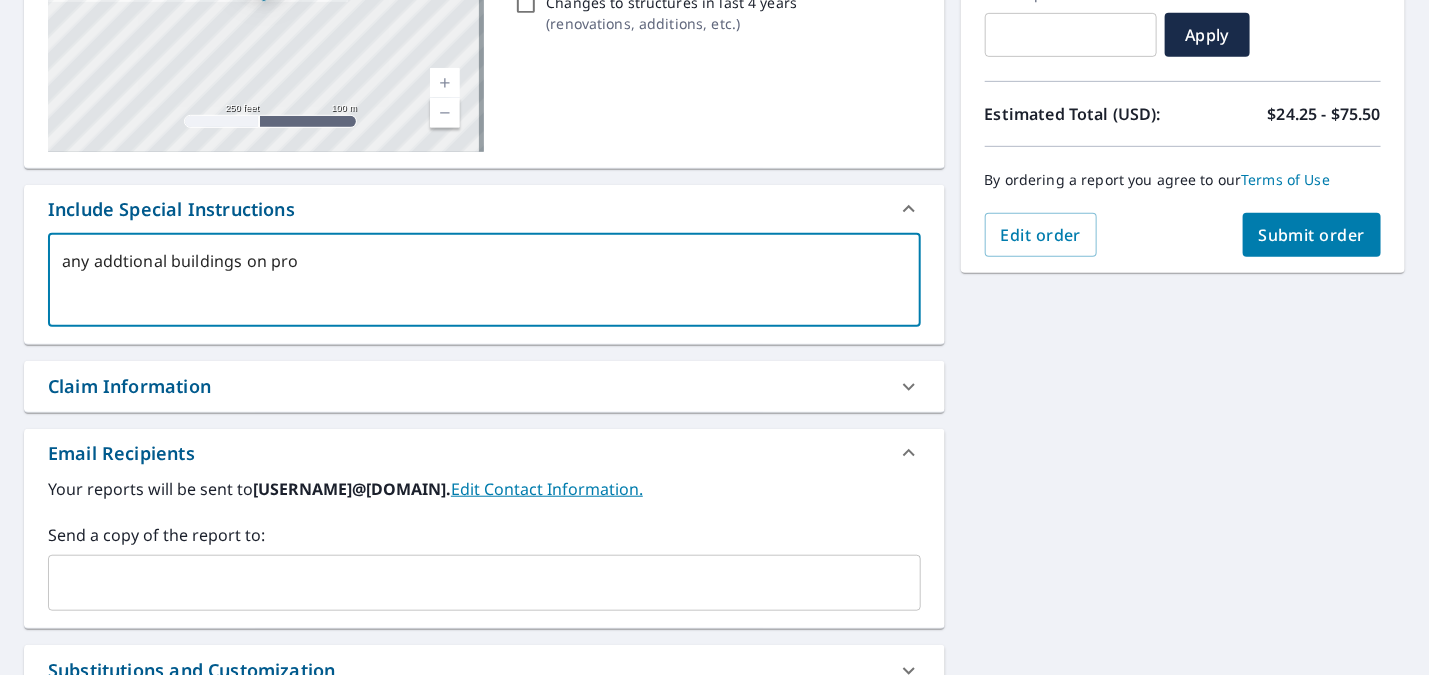 type on "any addtional buildings on prop" 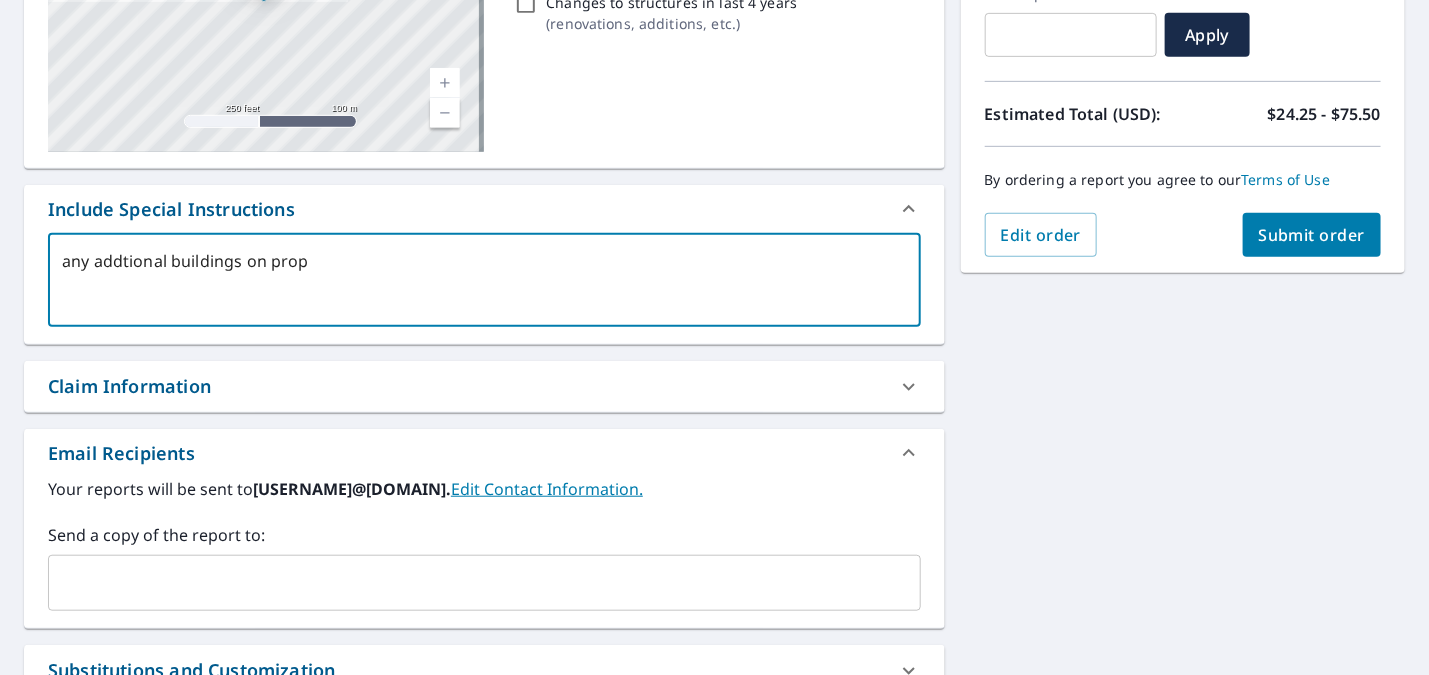 type on "any addtional buildings on prope" 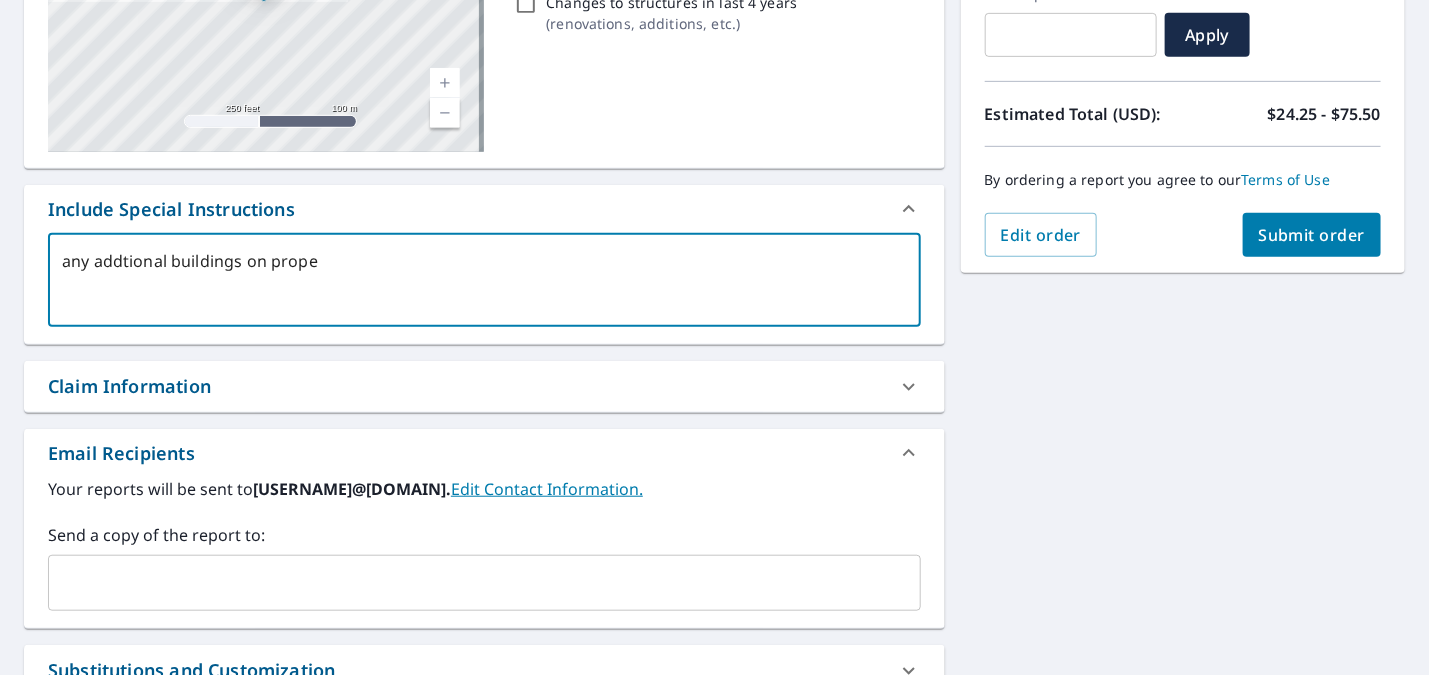 type on "any addtional buildings on proper" 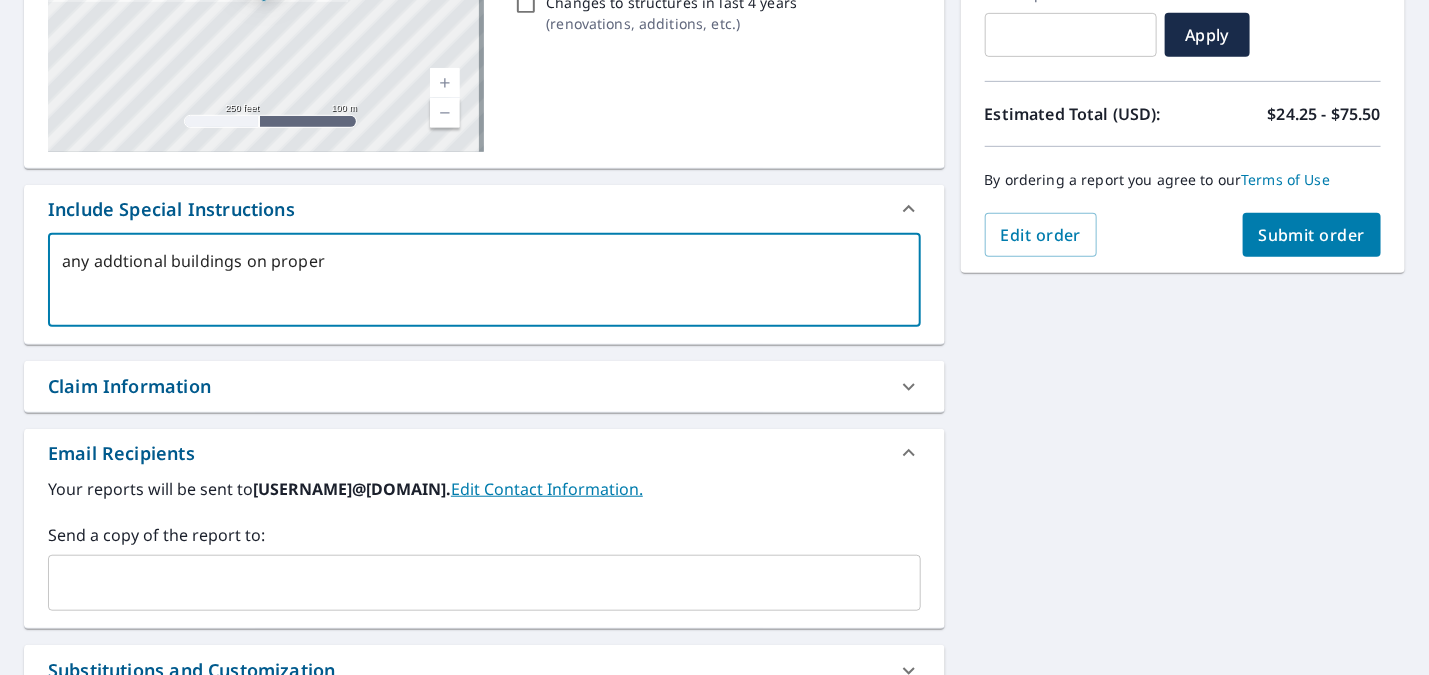 type on "any addtional buildings on propert" 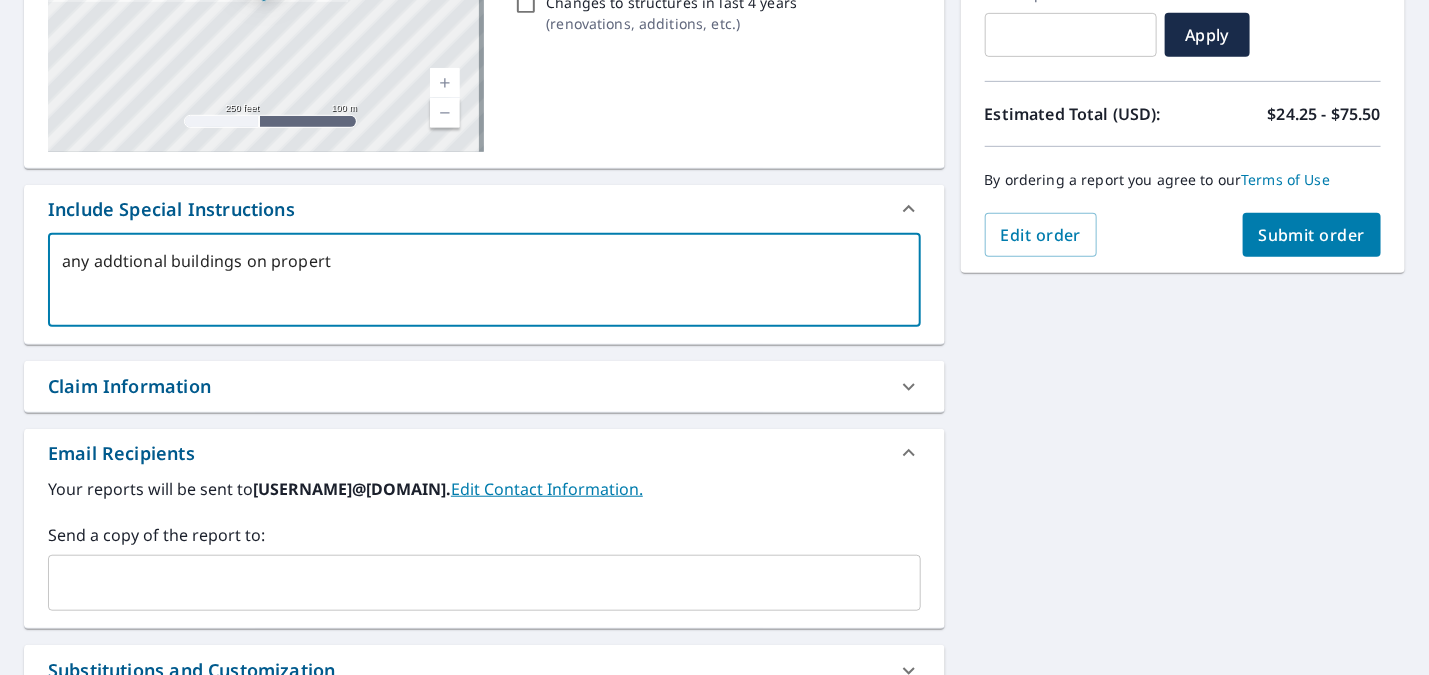 type on "any addtional buildings on property" 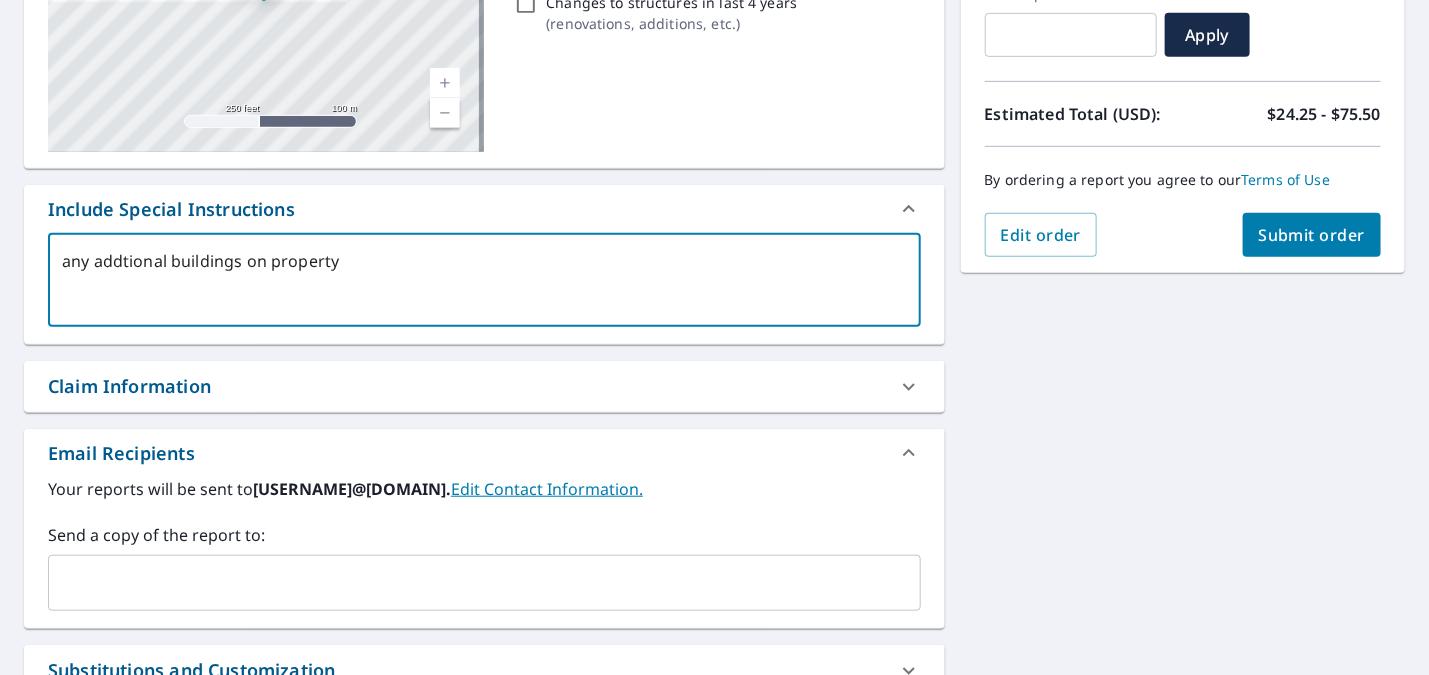type on "x" 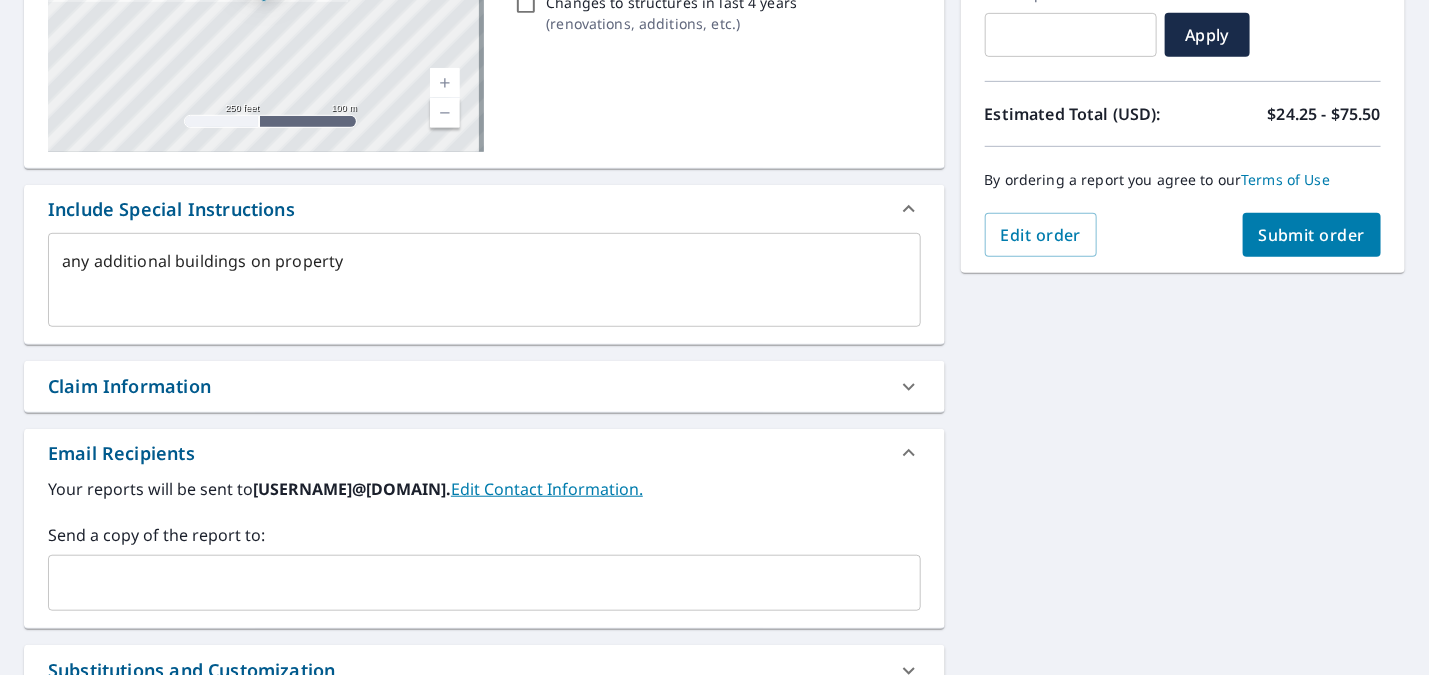 type on "x" 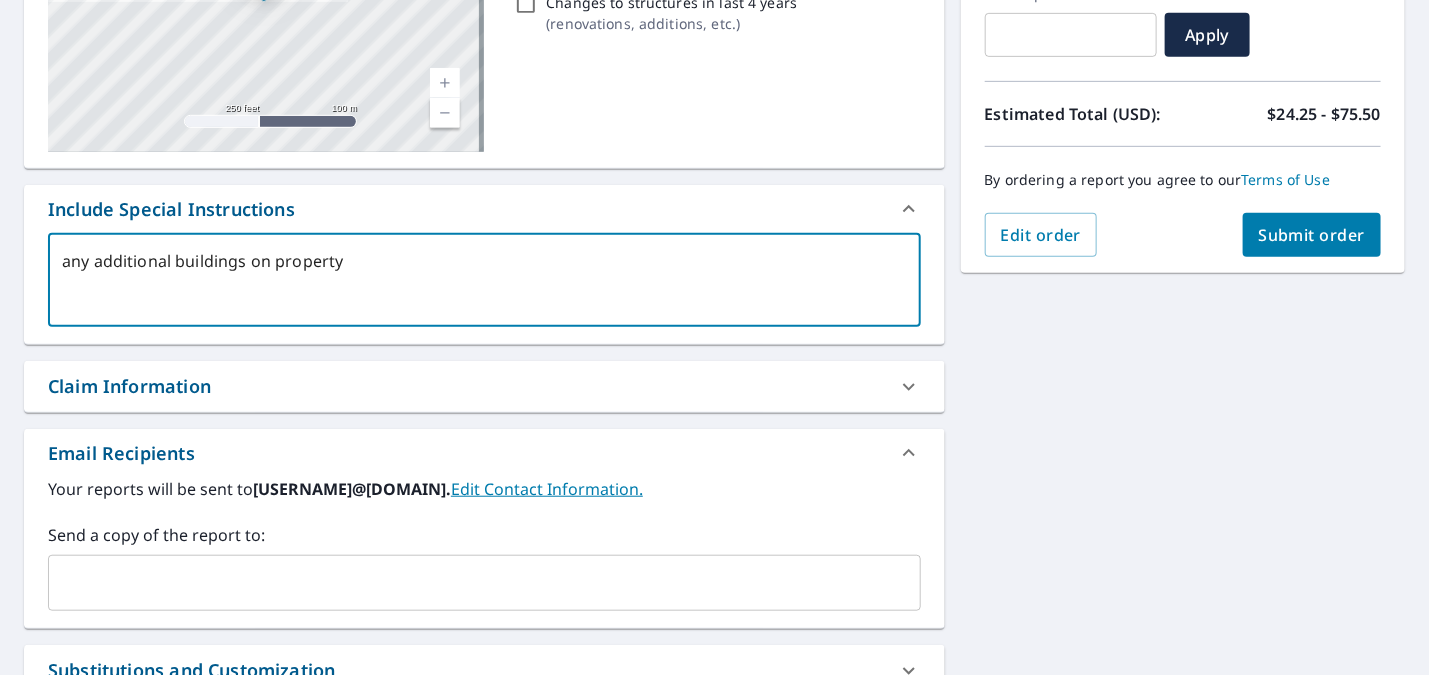 click on "any additional buildings on property" at bounding box center (484, 280) 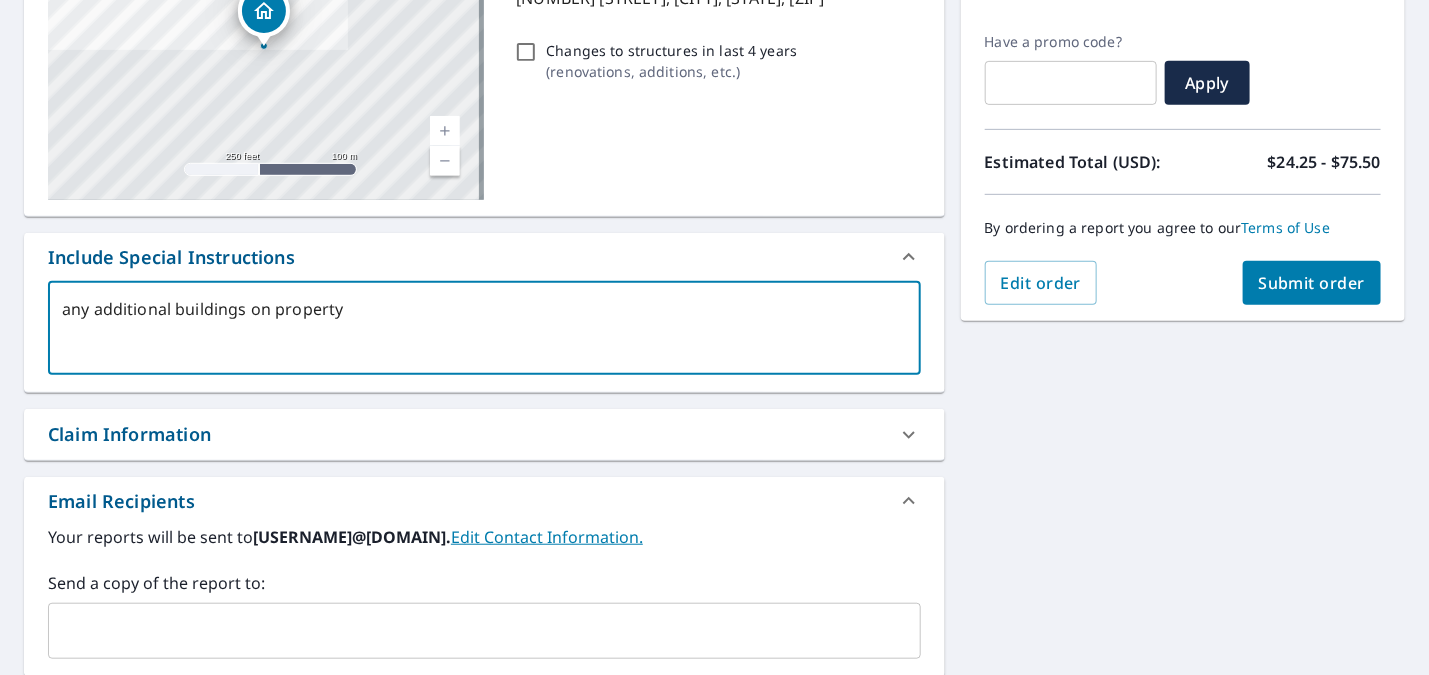 scroll, scrollTop: 304, scrollLeft: 0, axis: vertical 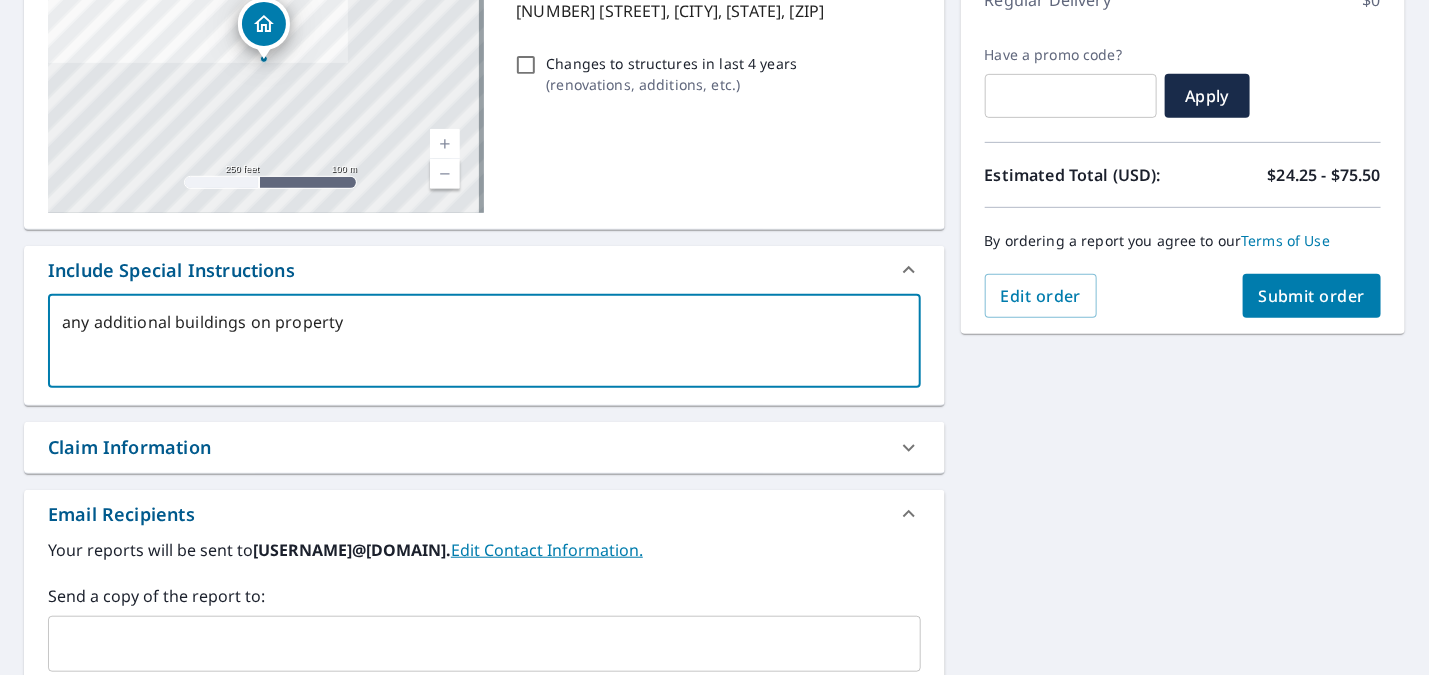 type on "any additional buildings on property" 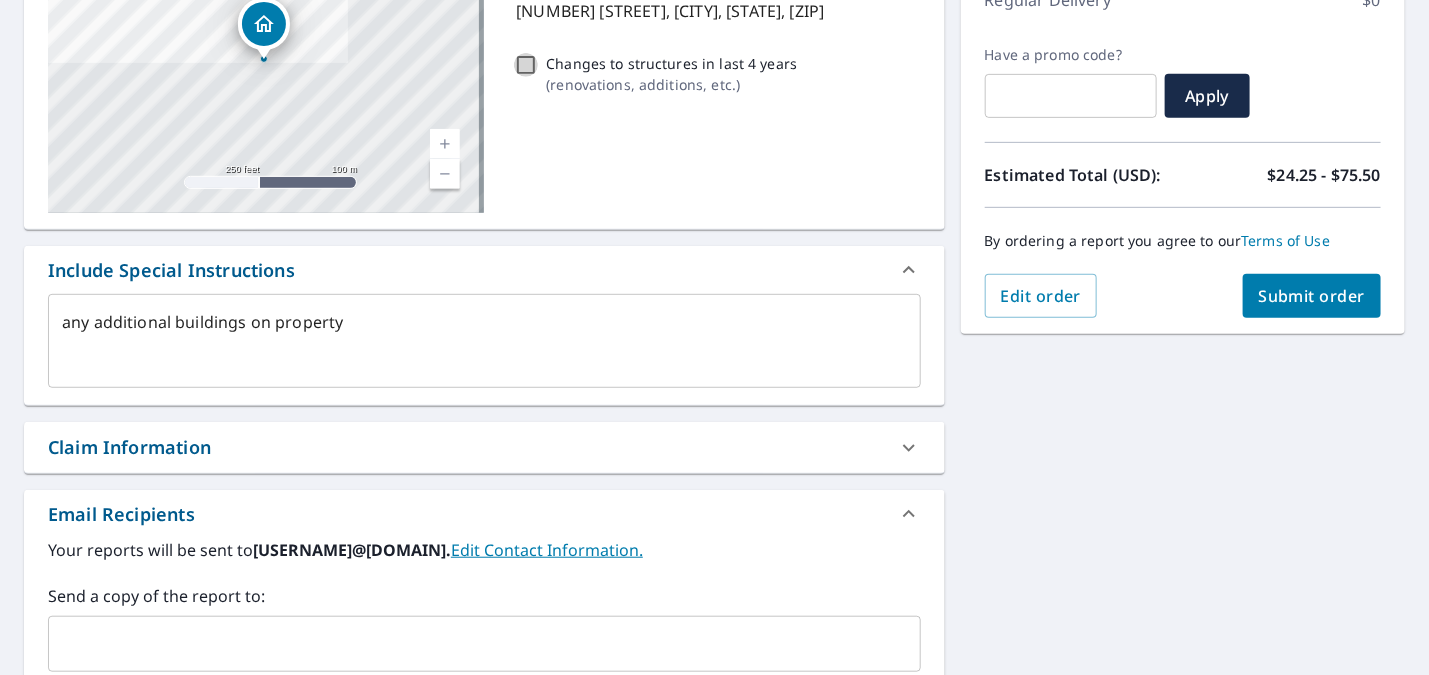 click on "Changes to structures in last 4 years ( renovations, additions, etc. )" at bounding box center (526, 65) 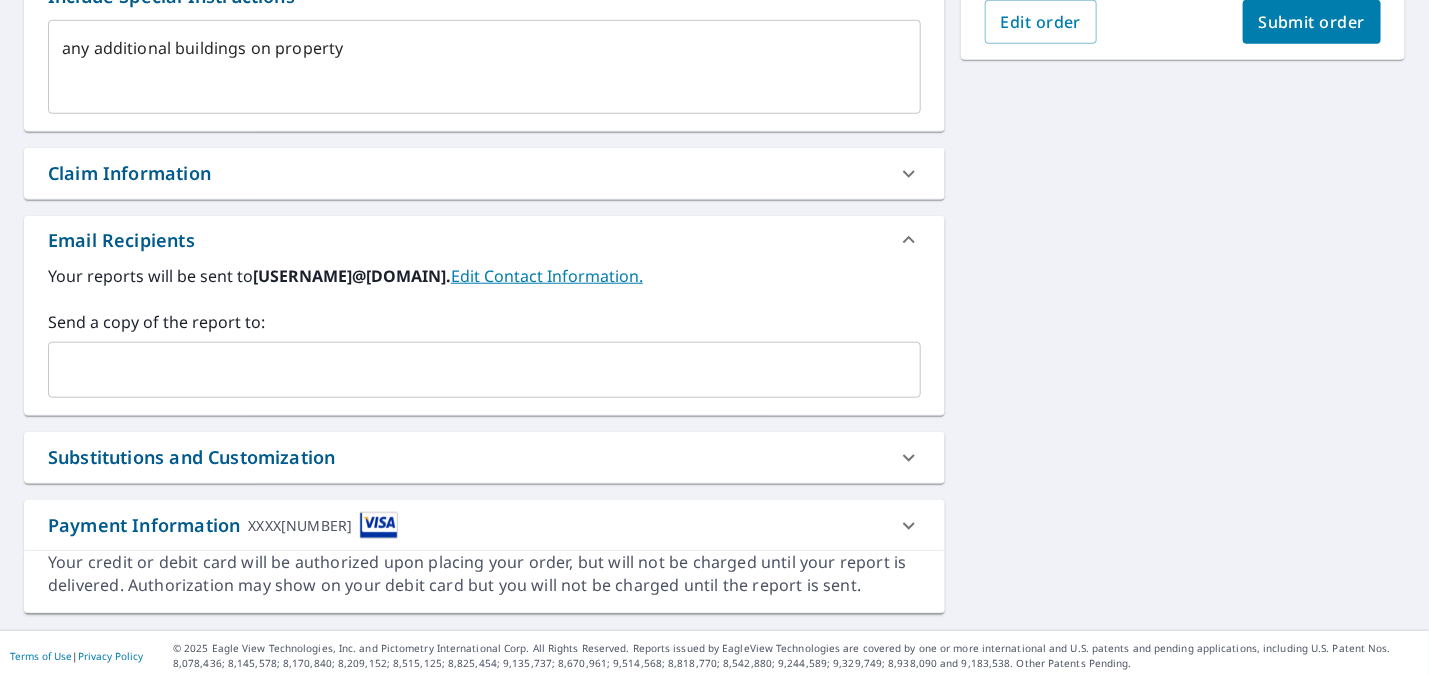 scroll, scrollTop: 583, scrollLeft: 0, axis: vertical 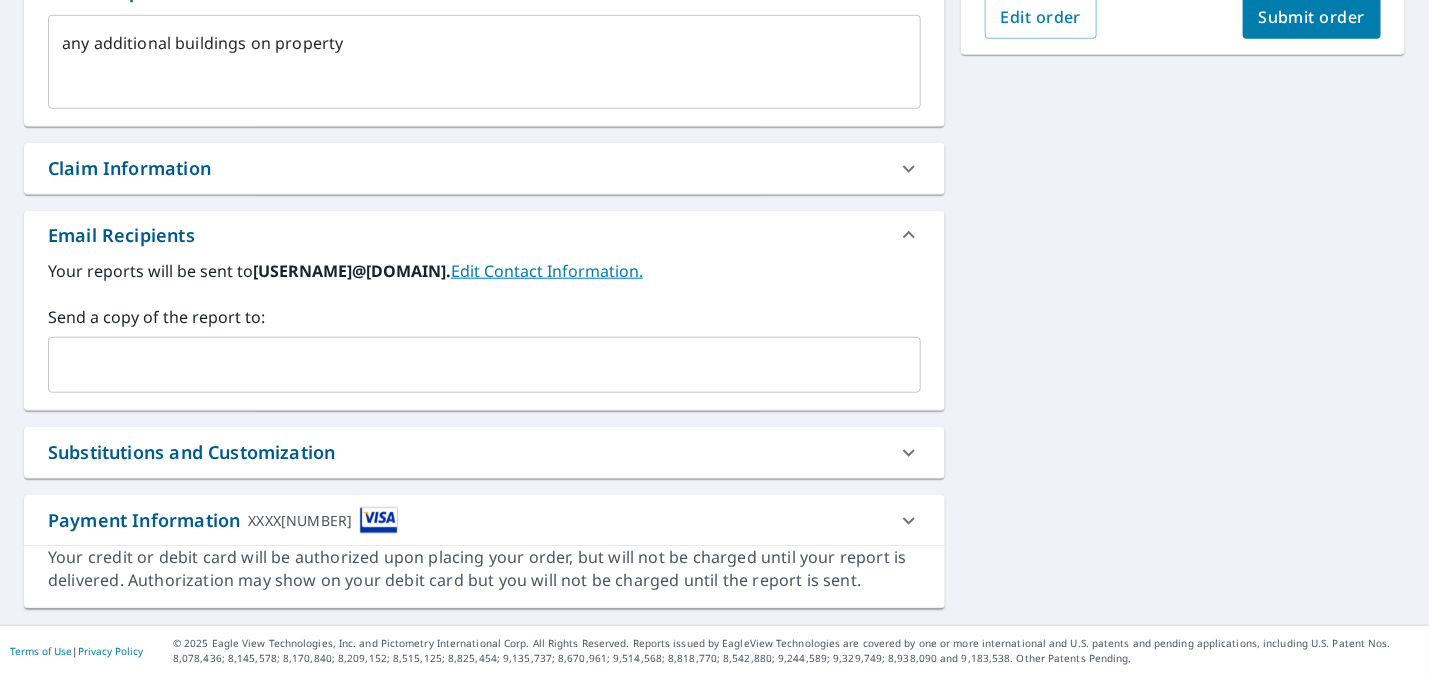 click at bounding box center [469, 365] 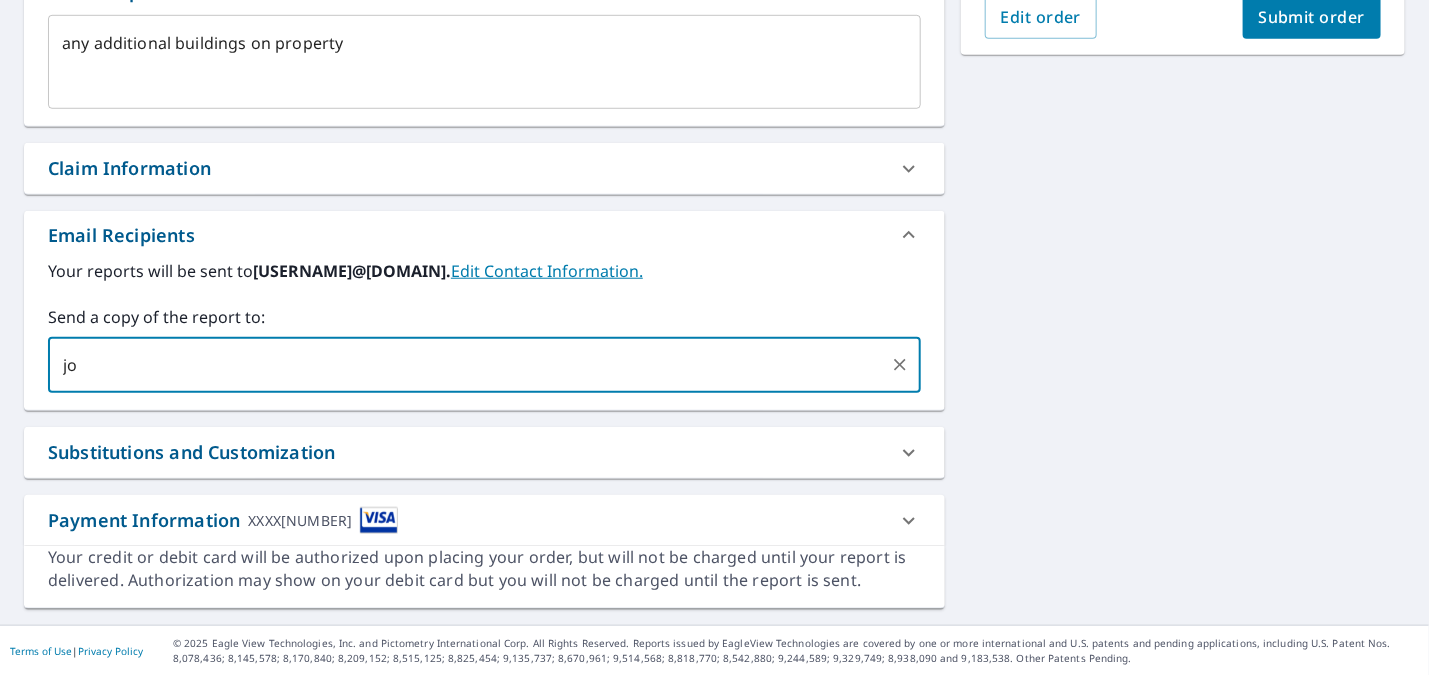 type on "j" 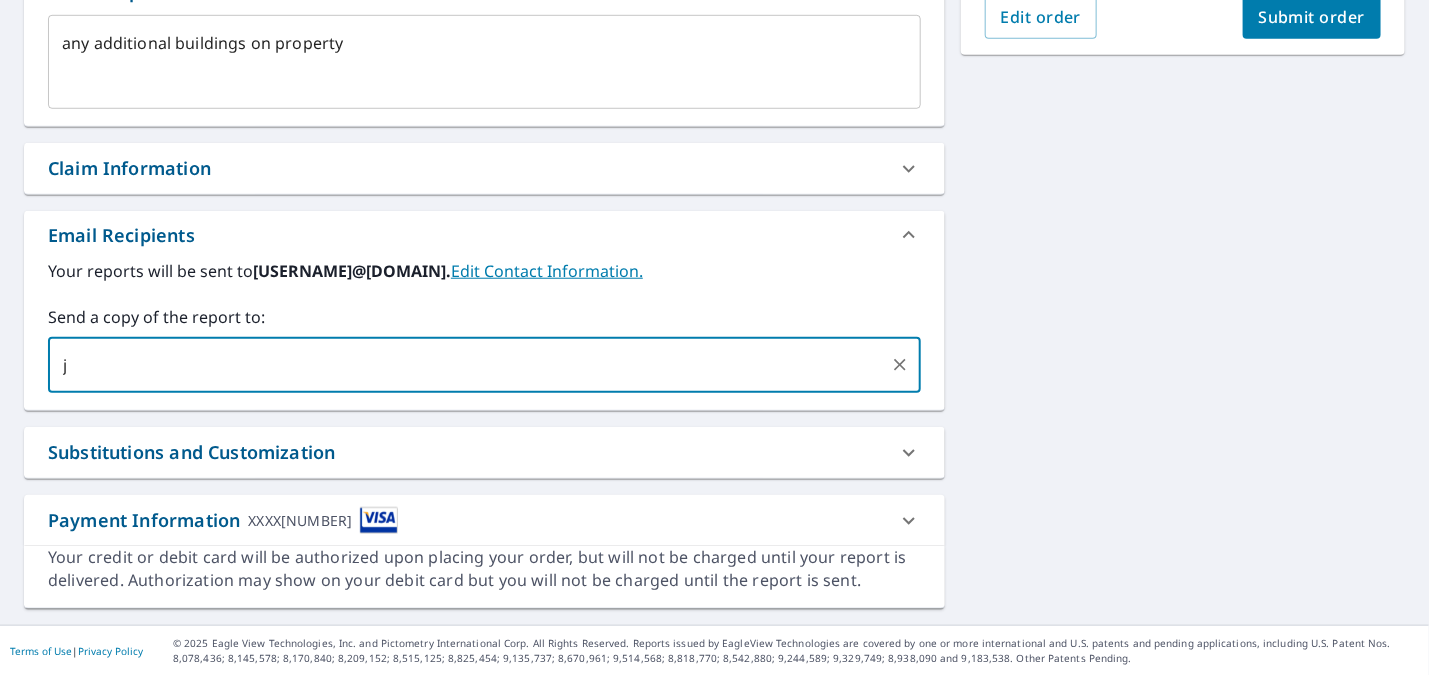 type 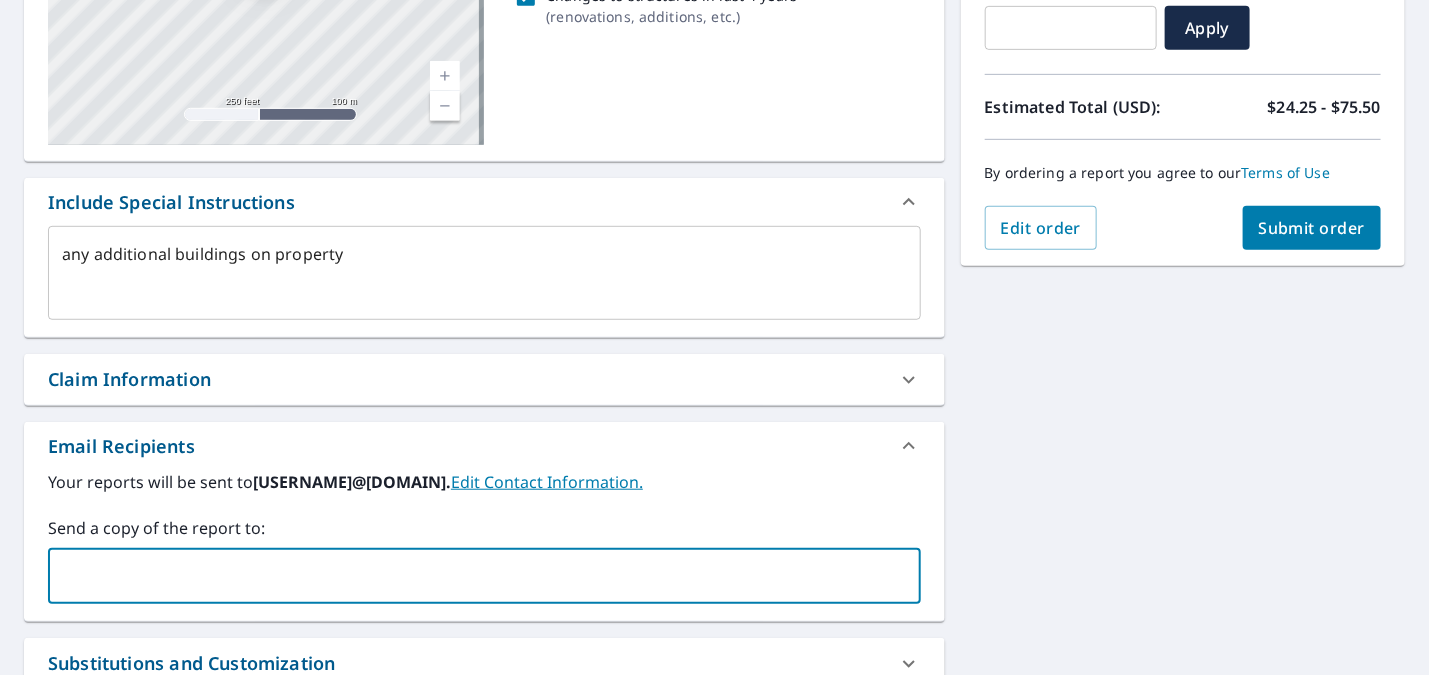 scroll, scrollTop: 331, scrollLeft: 0, axis: vertical 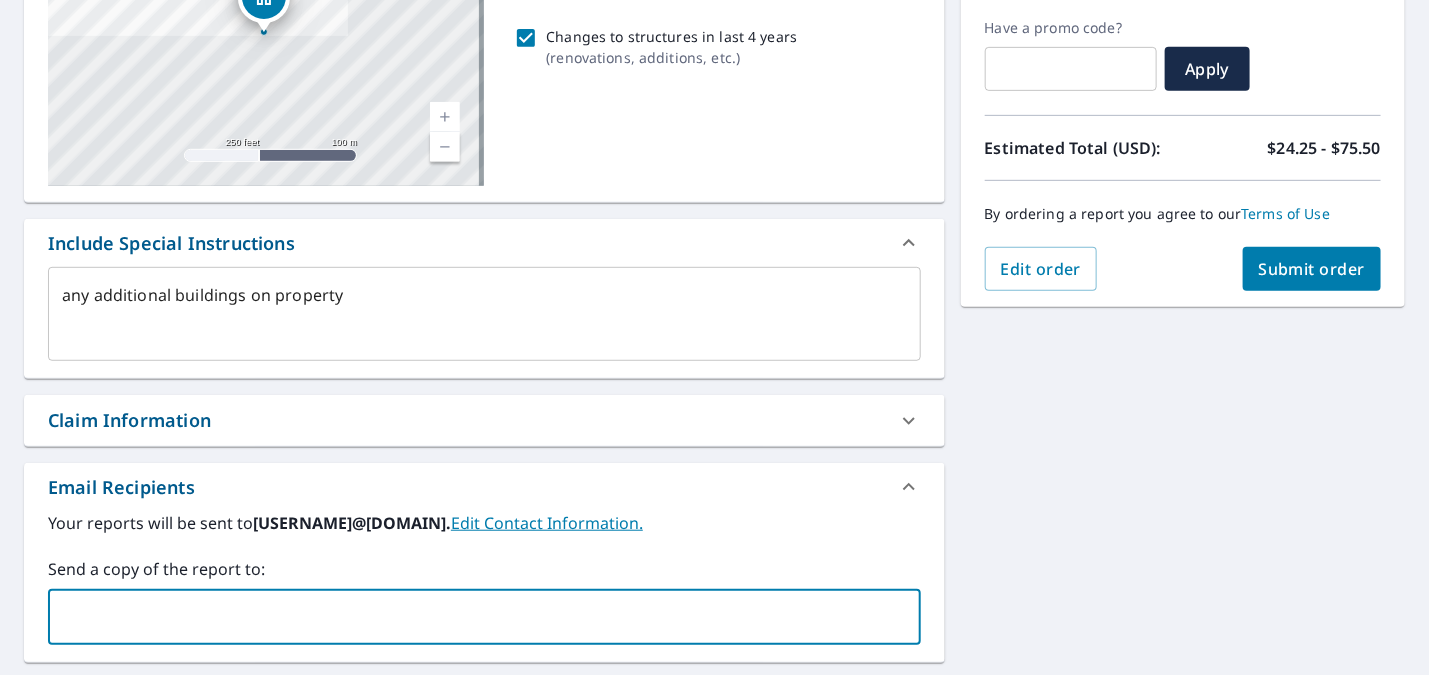 click on "Submit order" at bounding box center (1312, 269) 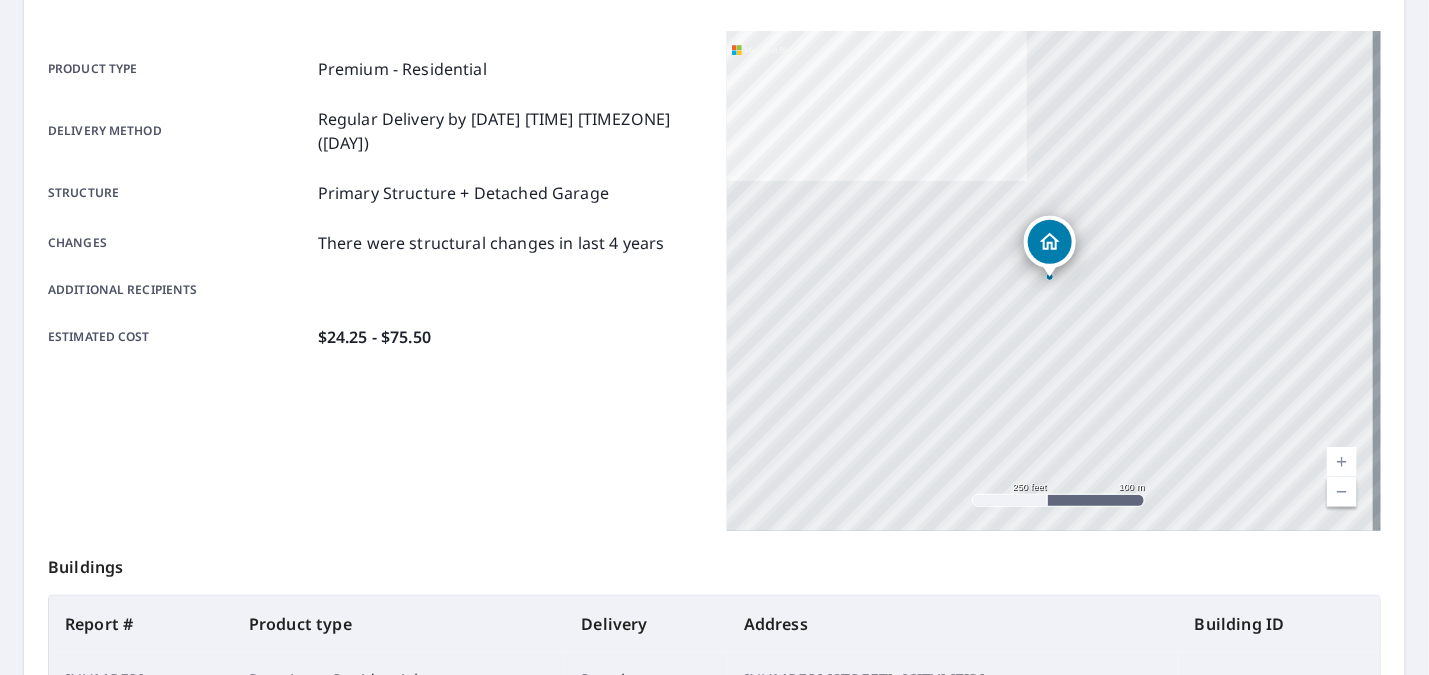 scroll, scrollTop: 226, scrollLeft: 0, axis: vertical 